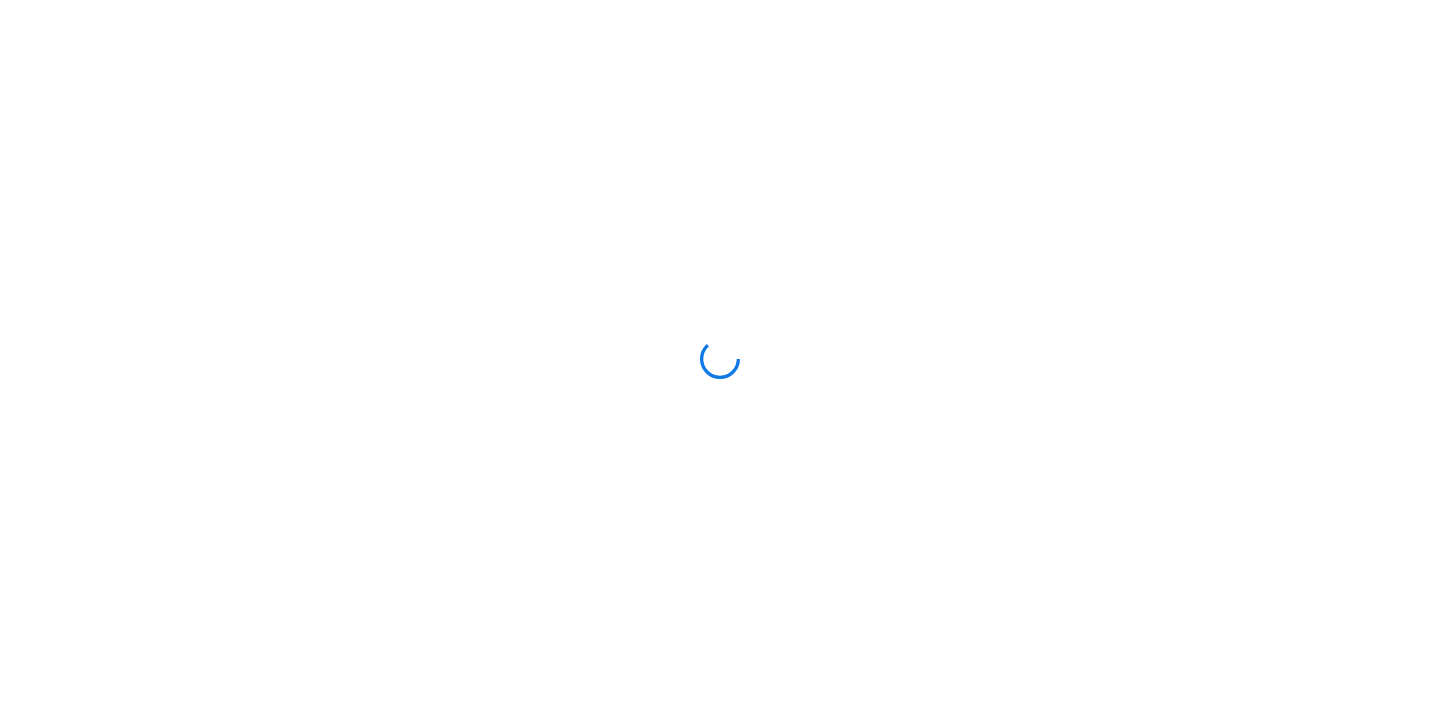 scroll, scrollTop: 0, scrollLeft: 0, axis: both 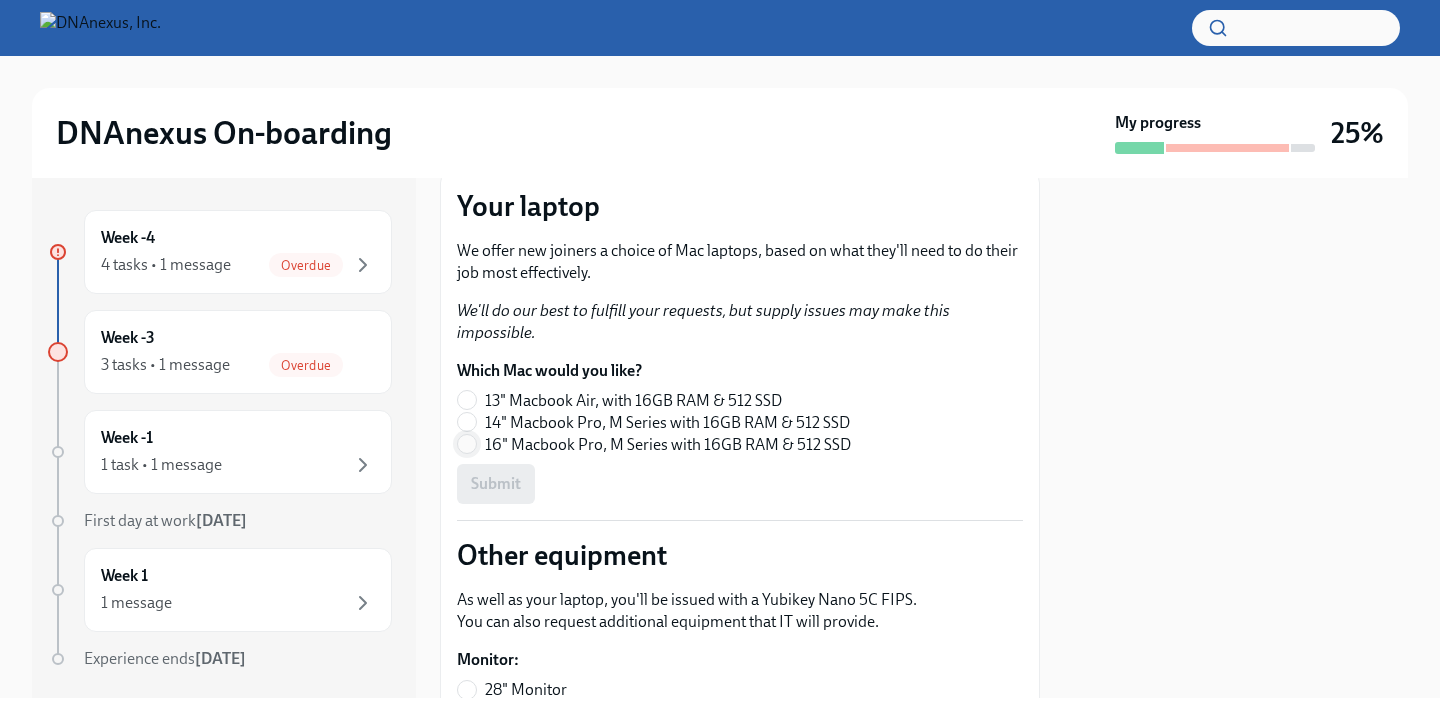 click on "16" Macbook Pro, M Series with 16GB RAM & 512 SSD" at bounding box center (467, 444) 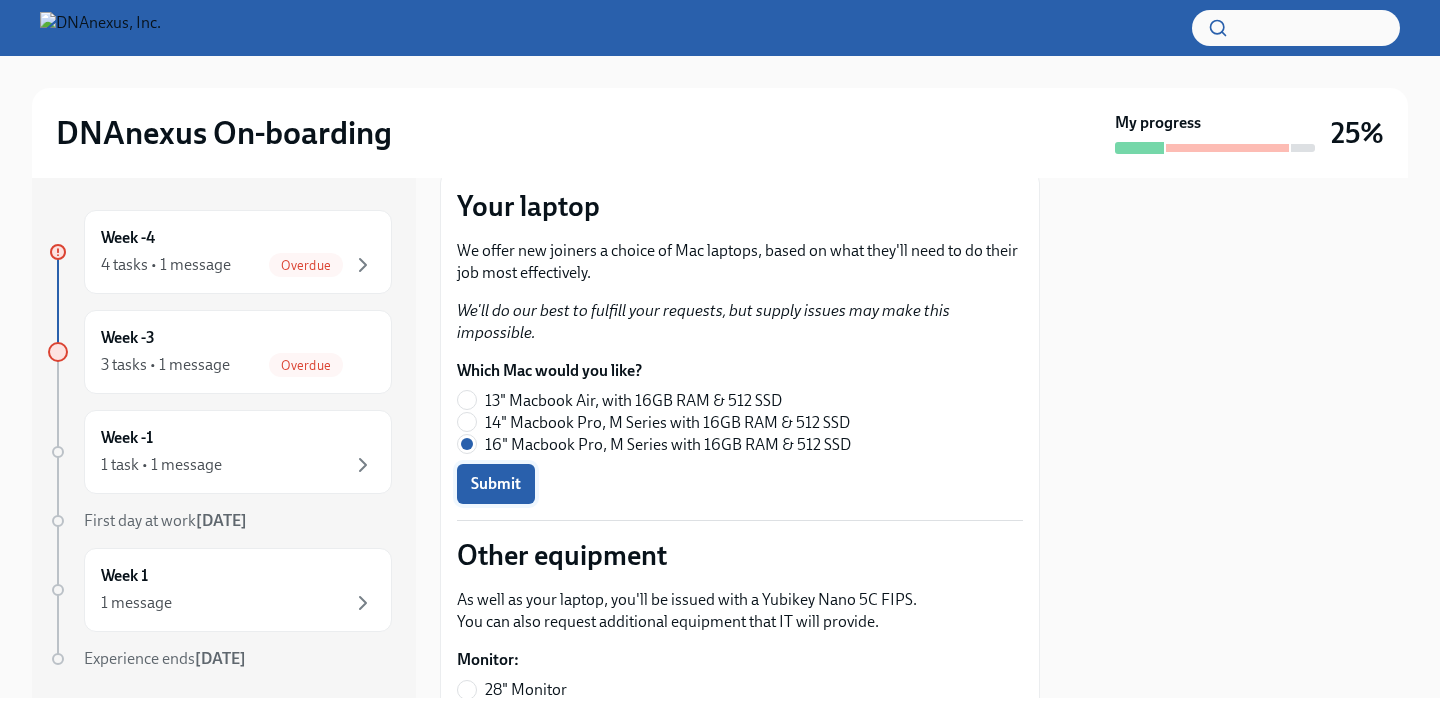click on "Submit" at bounding box center [496, 484] 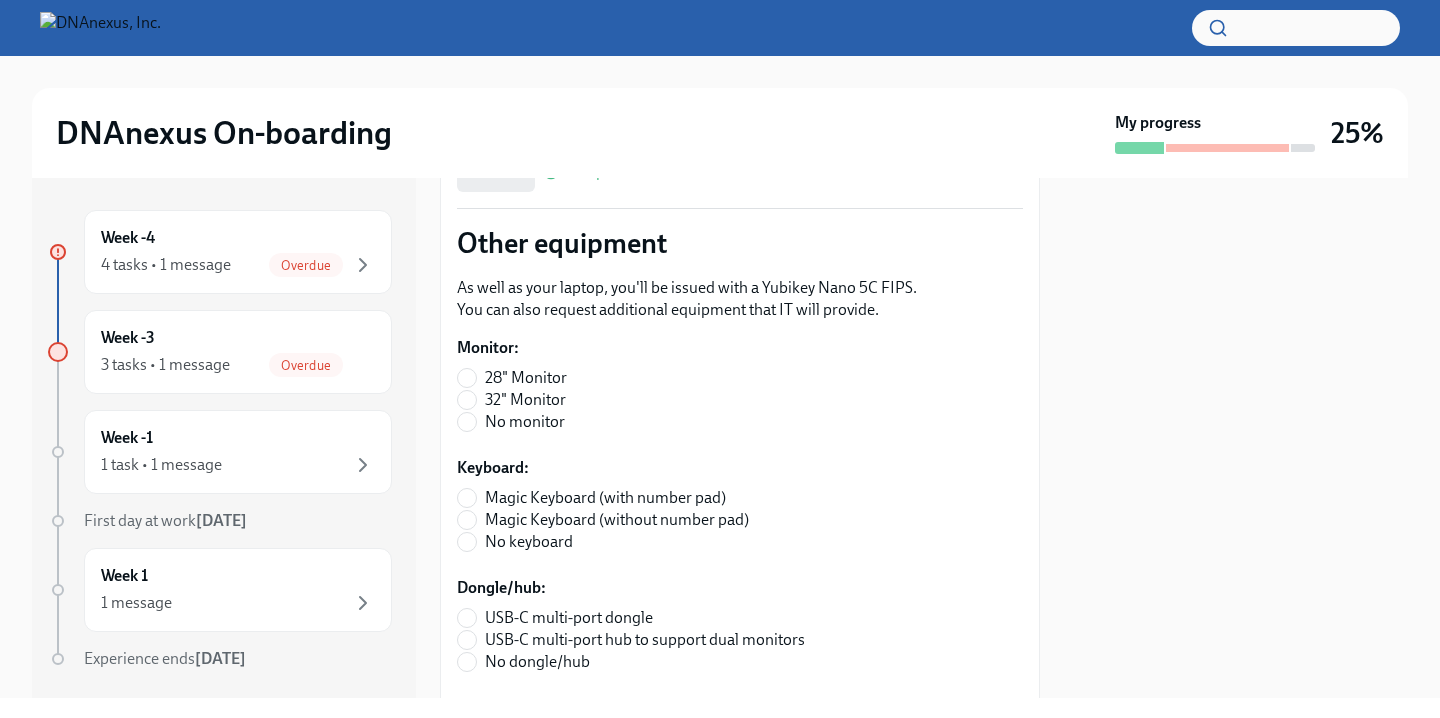 scroll, scrollTop: 613, scrollLeft: 0, axis: vertical 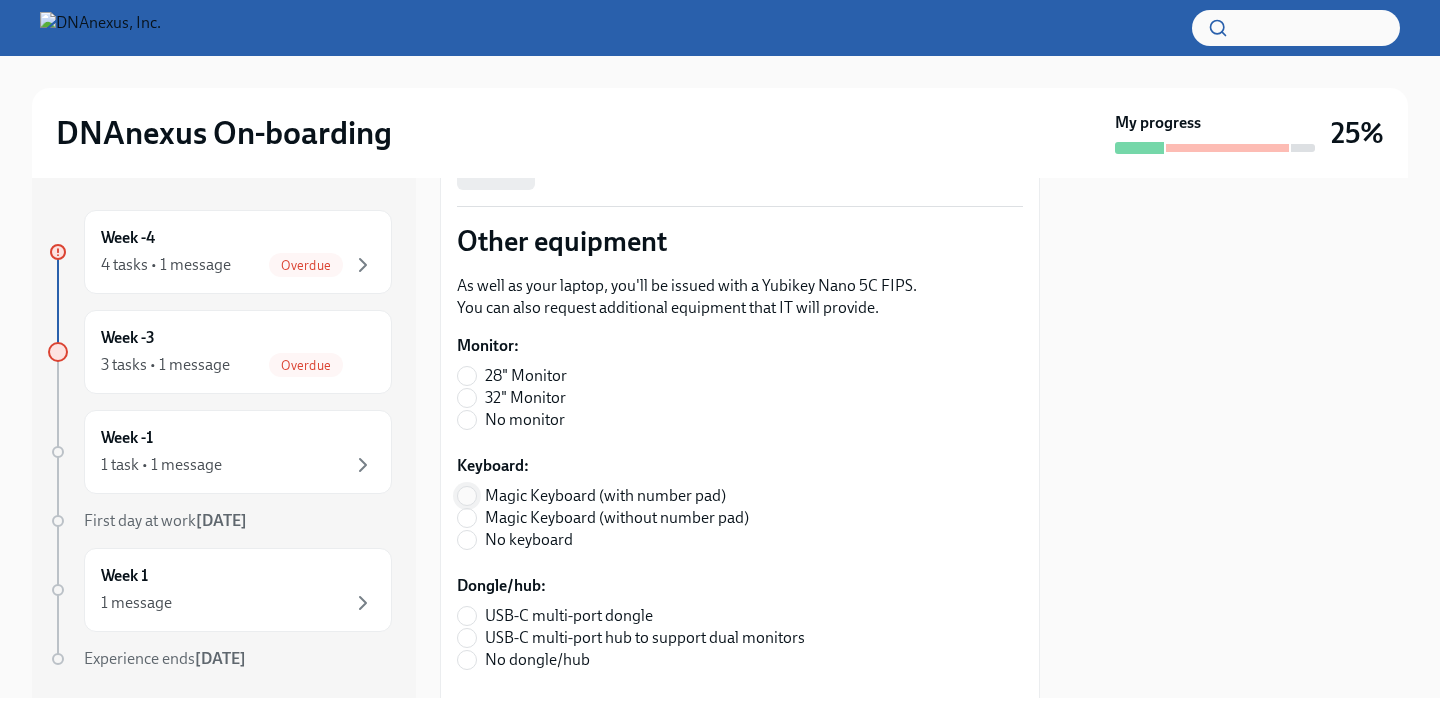 click at bounding box center [467, 496] 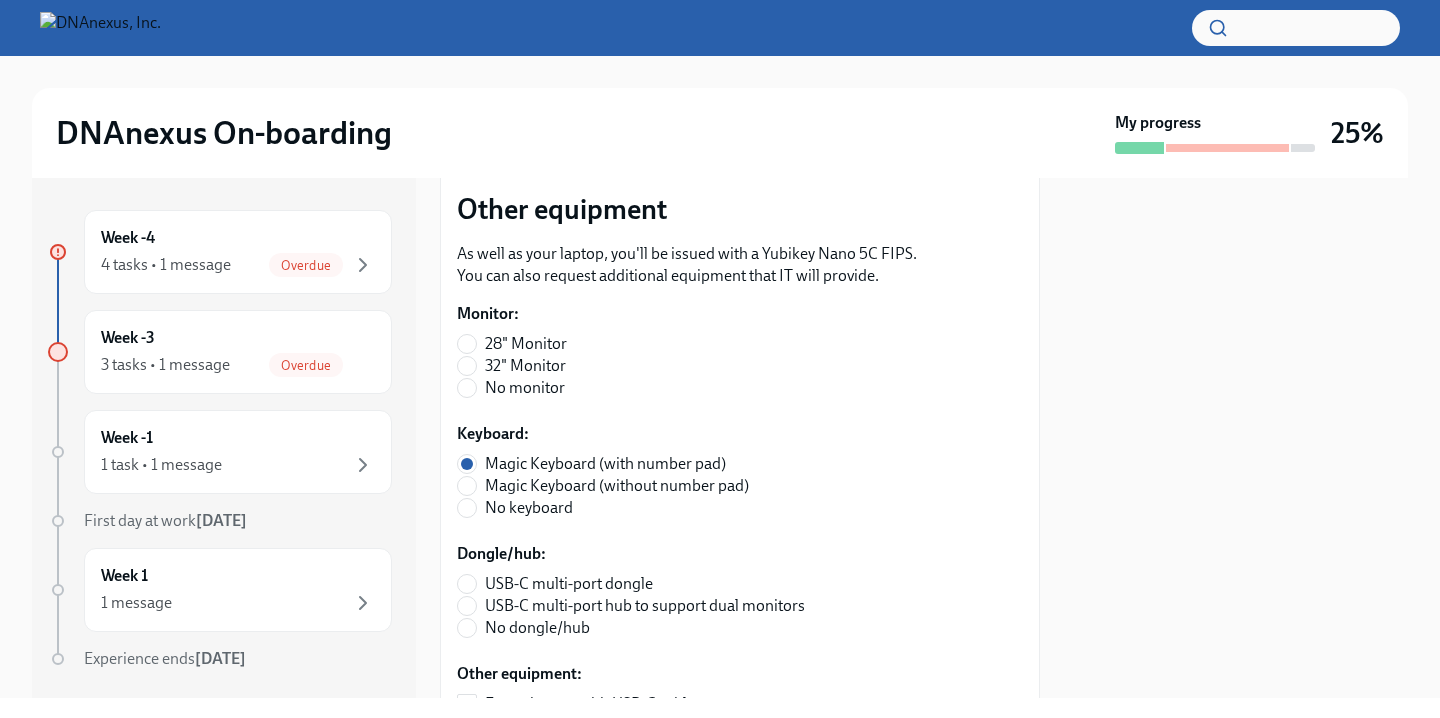 scroll, scrollTop: 640, scrollLeft: 0, axis: vertical 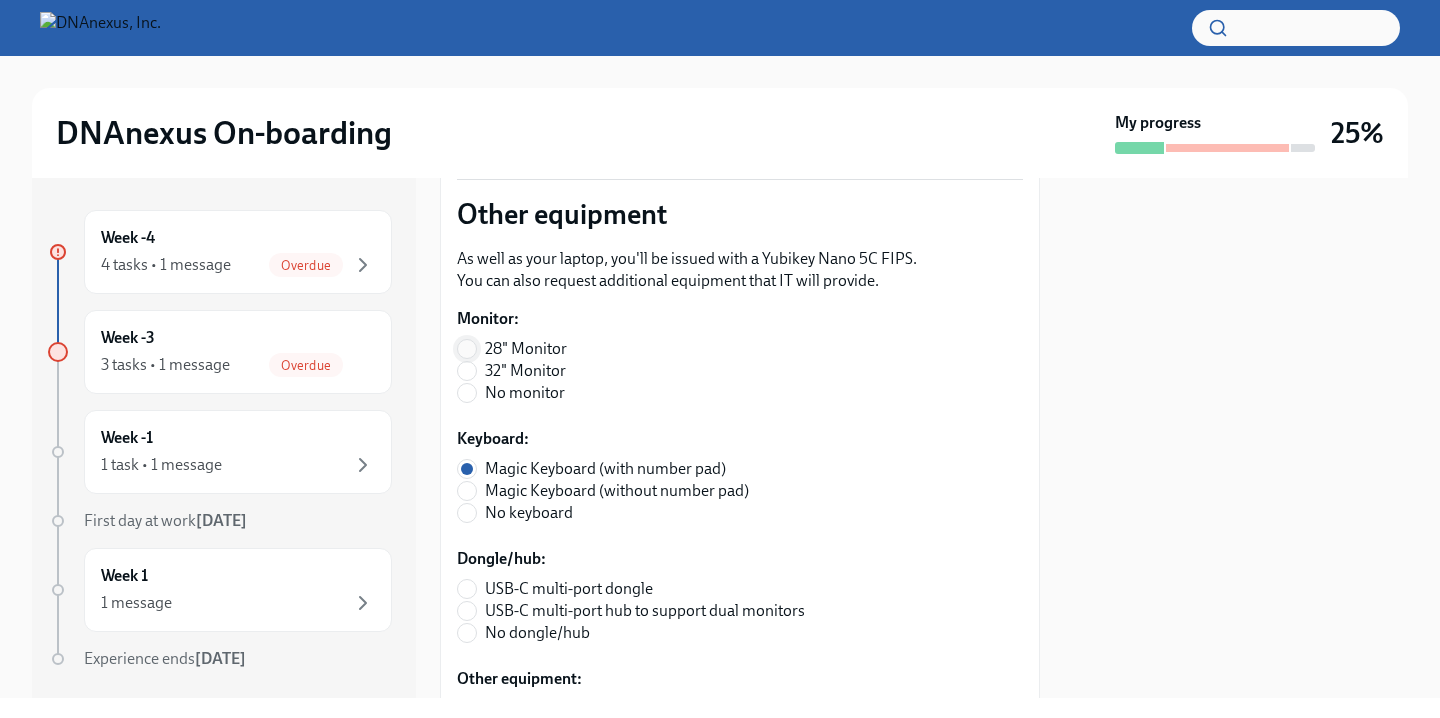 click at bounding box center (467, 349) 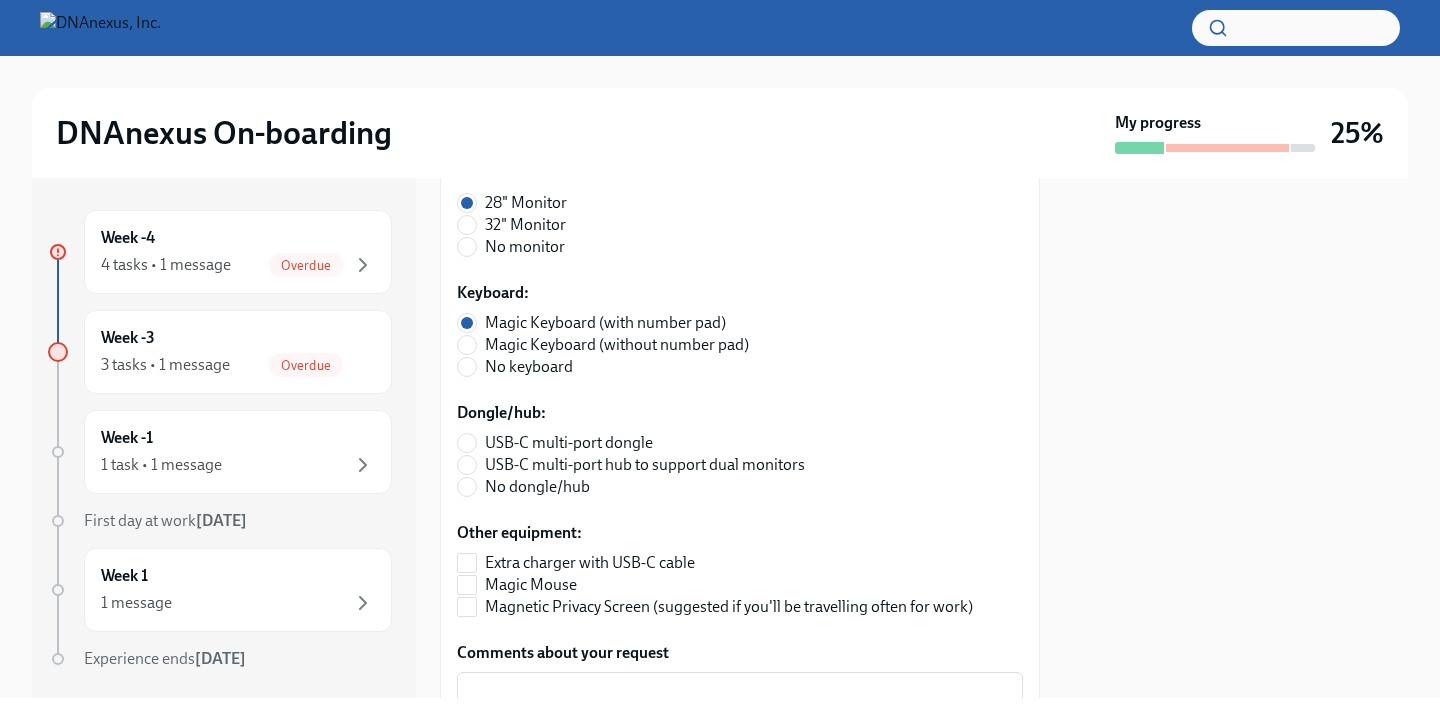 scroll, scrollTop: 789, scrollLeft: 0, axis: vertical 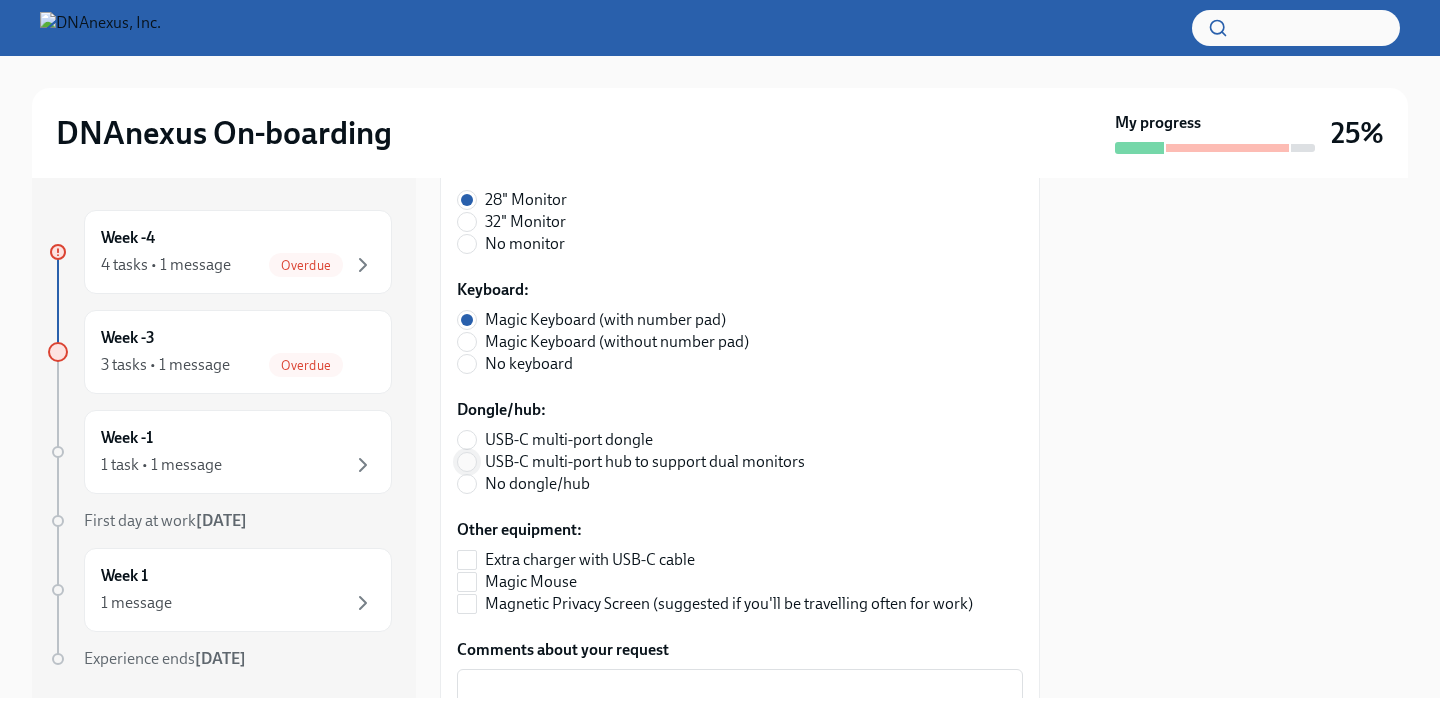 click on "USB-C multi-port hub to support dual monitors" at bounding box center [467, 462] 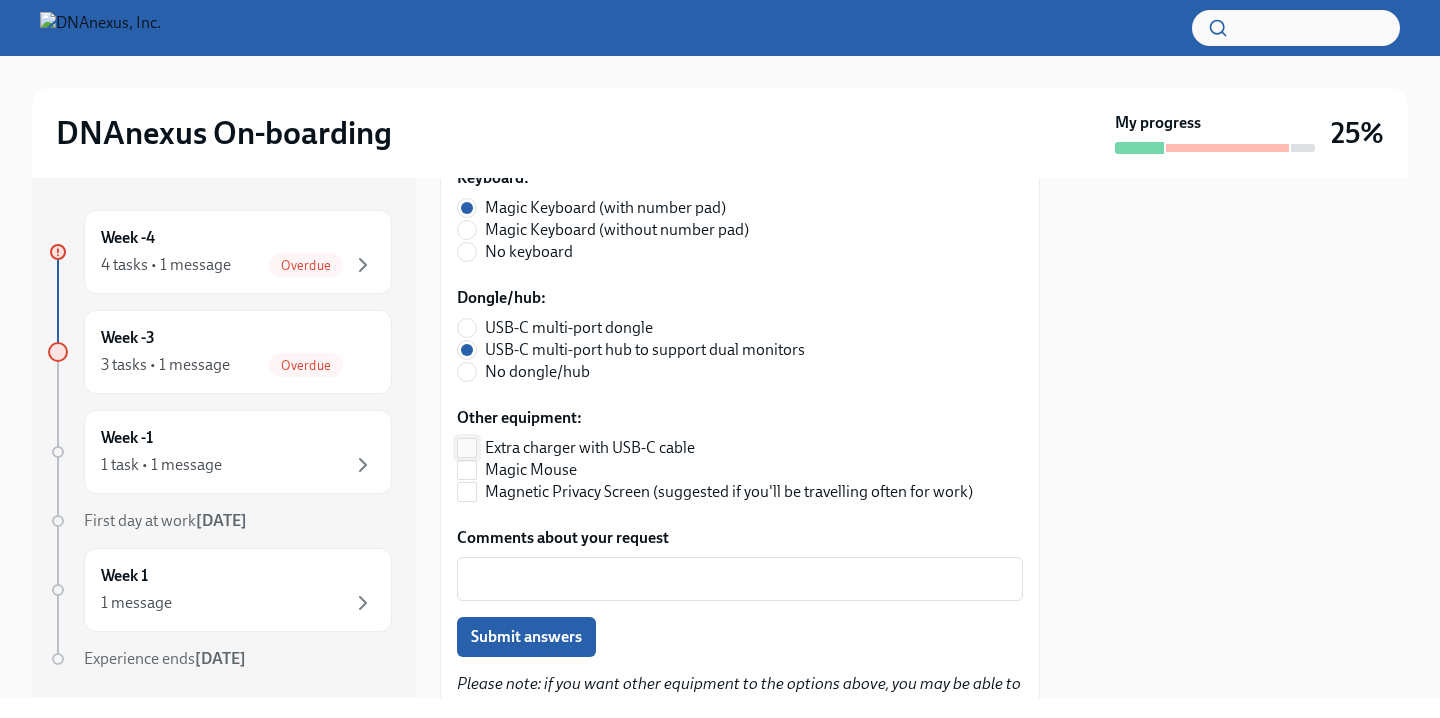 scroll, scrollTop: 904, scrollLeft: 0, axis: vertical 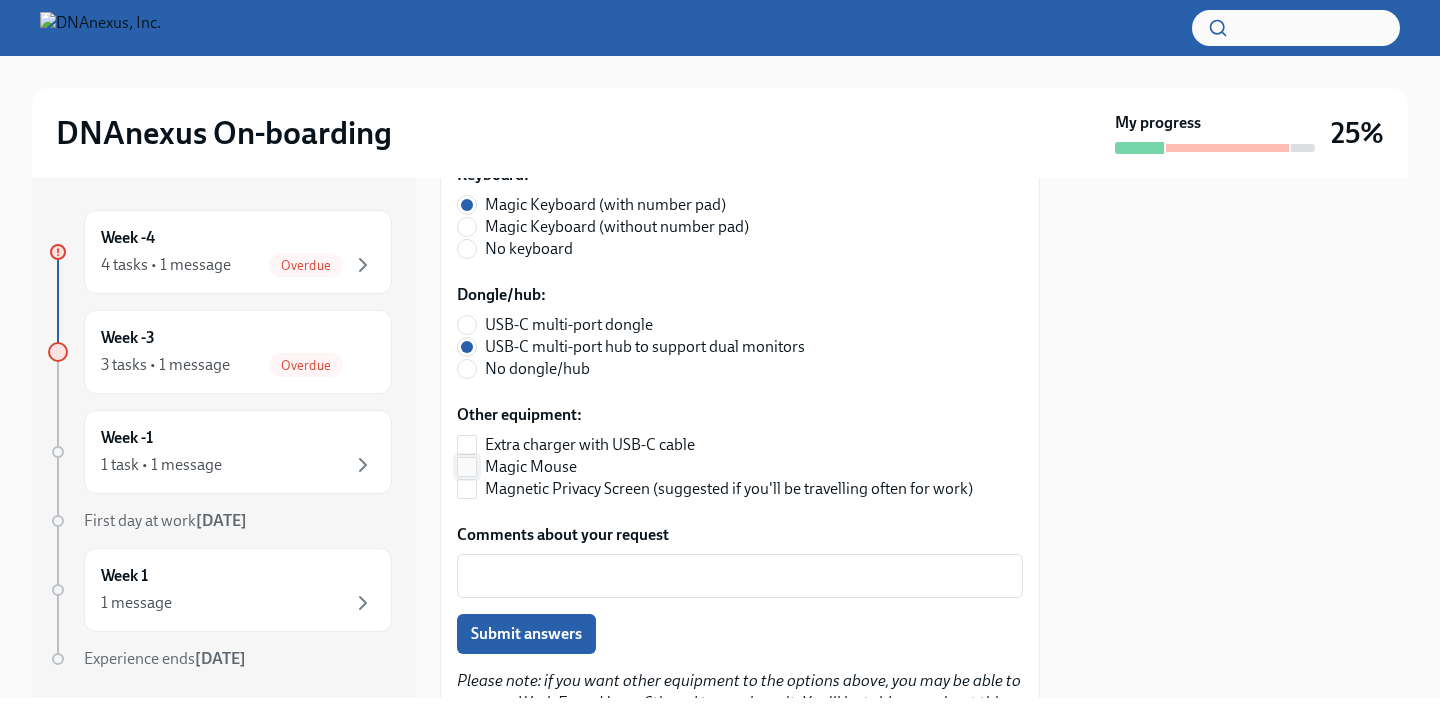 click on "Magic Mouse" at bounding box center (467, 467) 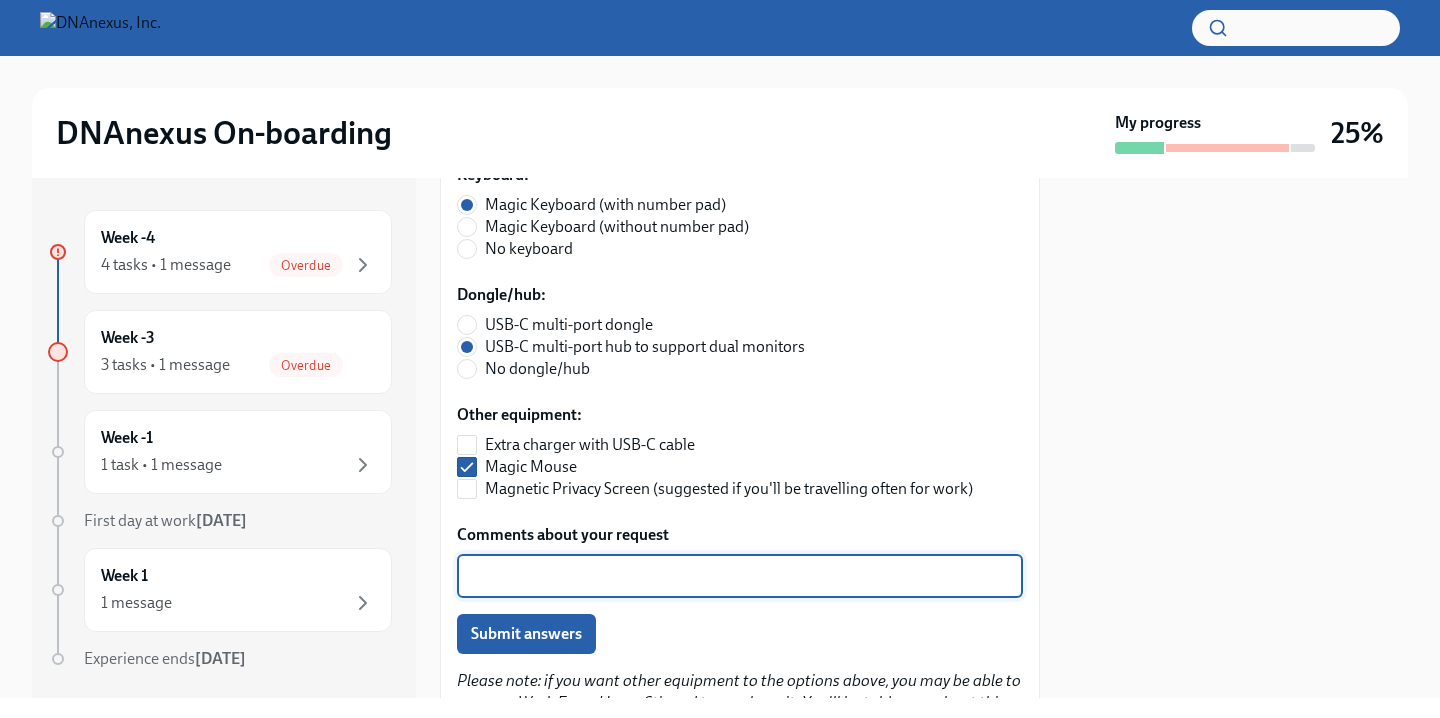 click on "Comments about your request" at bounding box center [740, 576] 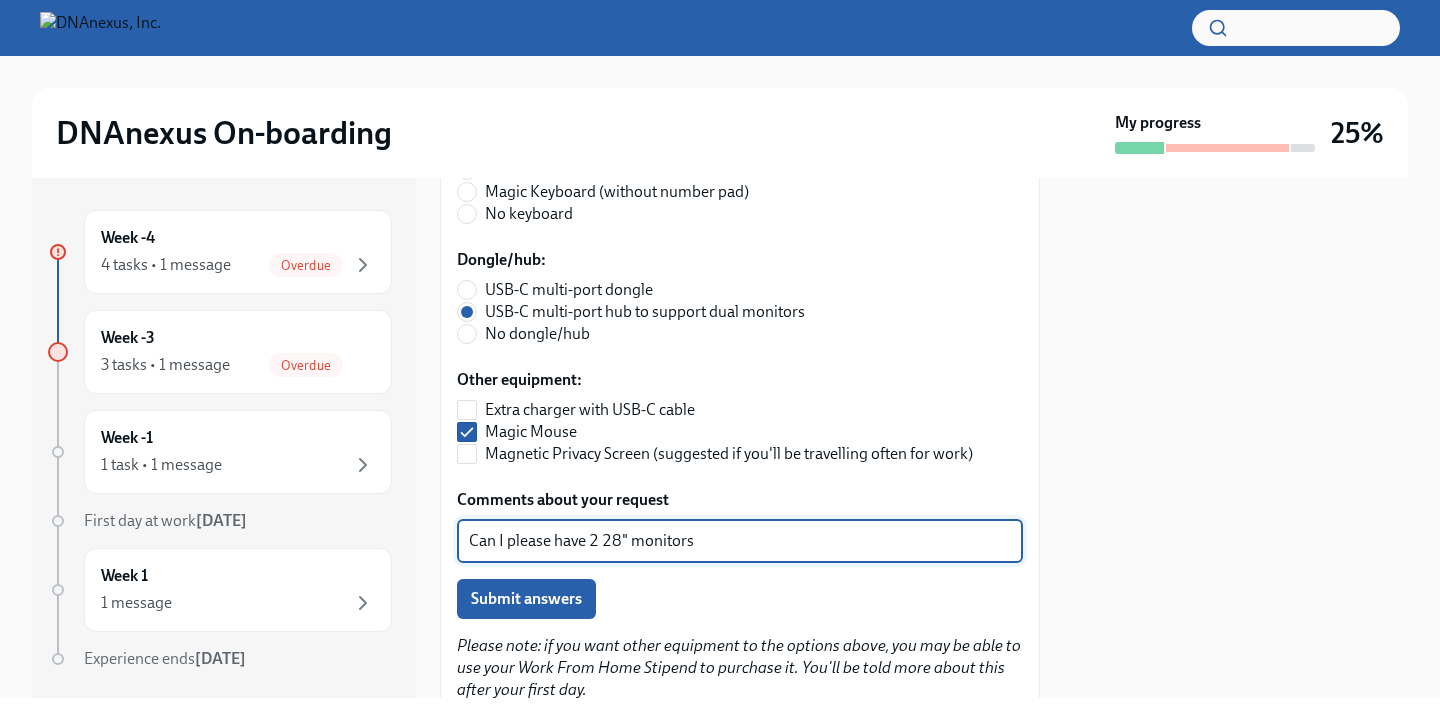 scroll, scrollTop: 930, scrollLeft: 0, axis: vertical 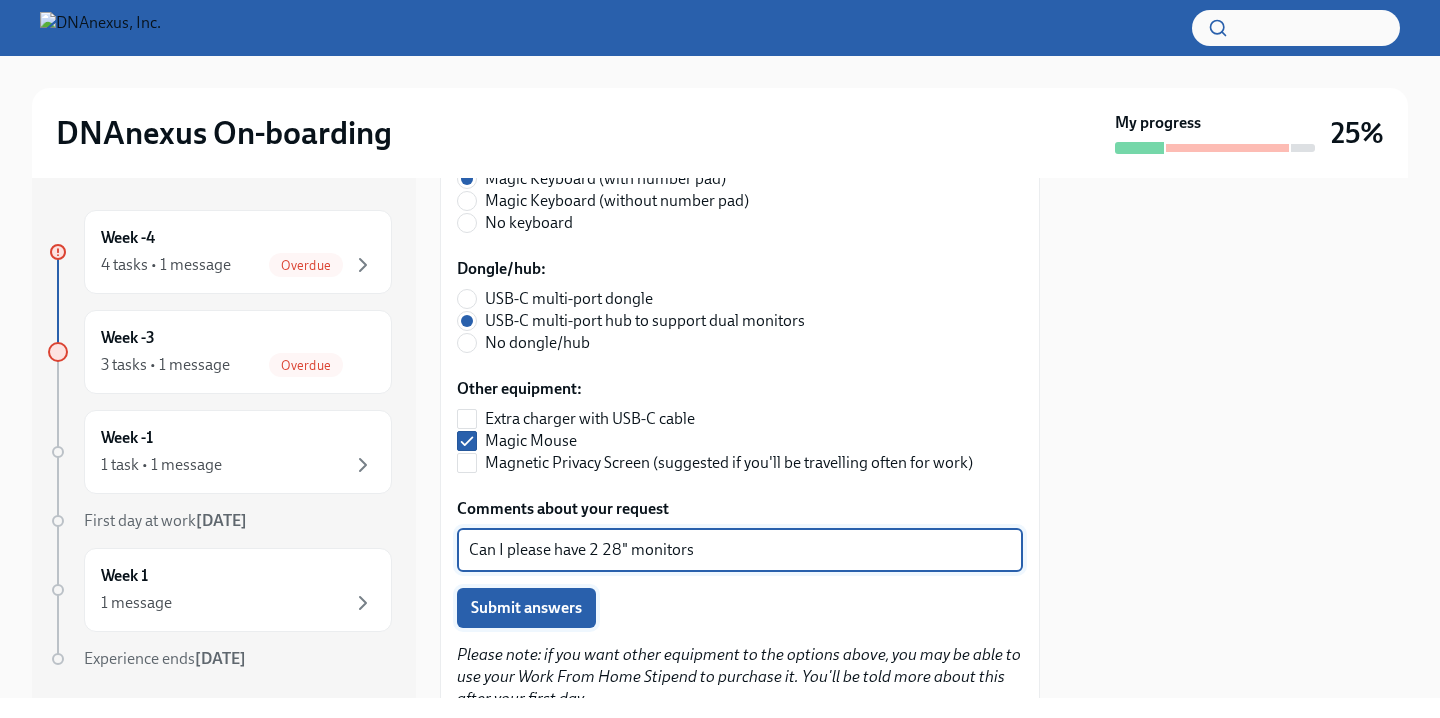 type on "Can I please have 2 28" monitors" 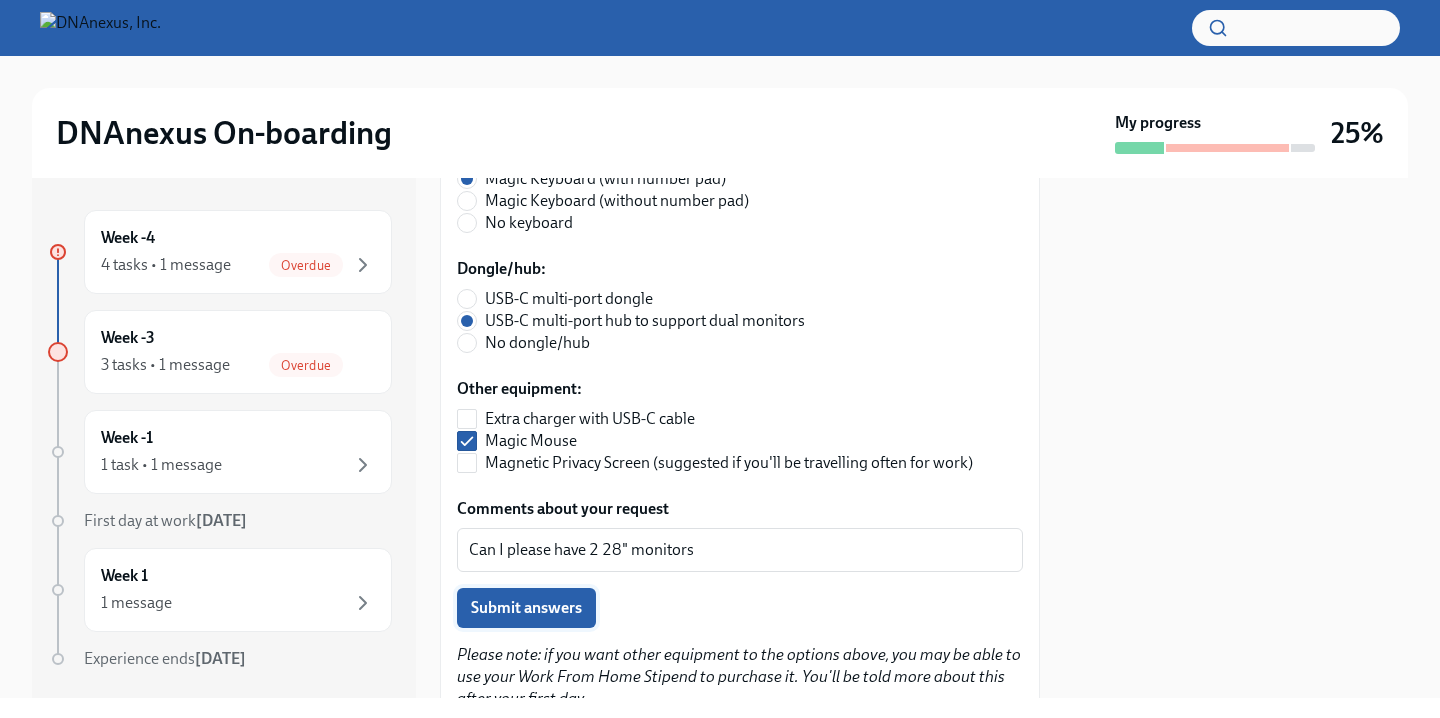 click on "Submit answers" at bounding box center [526, 608] 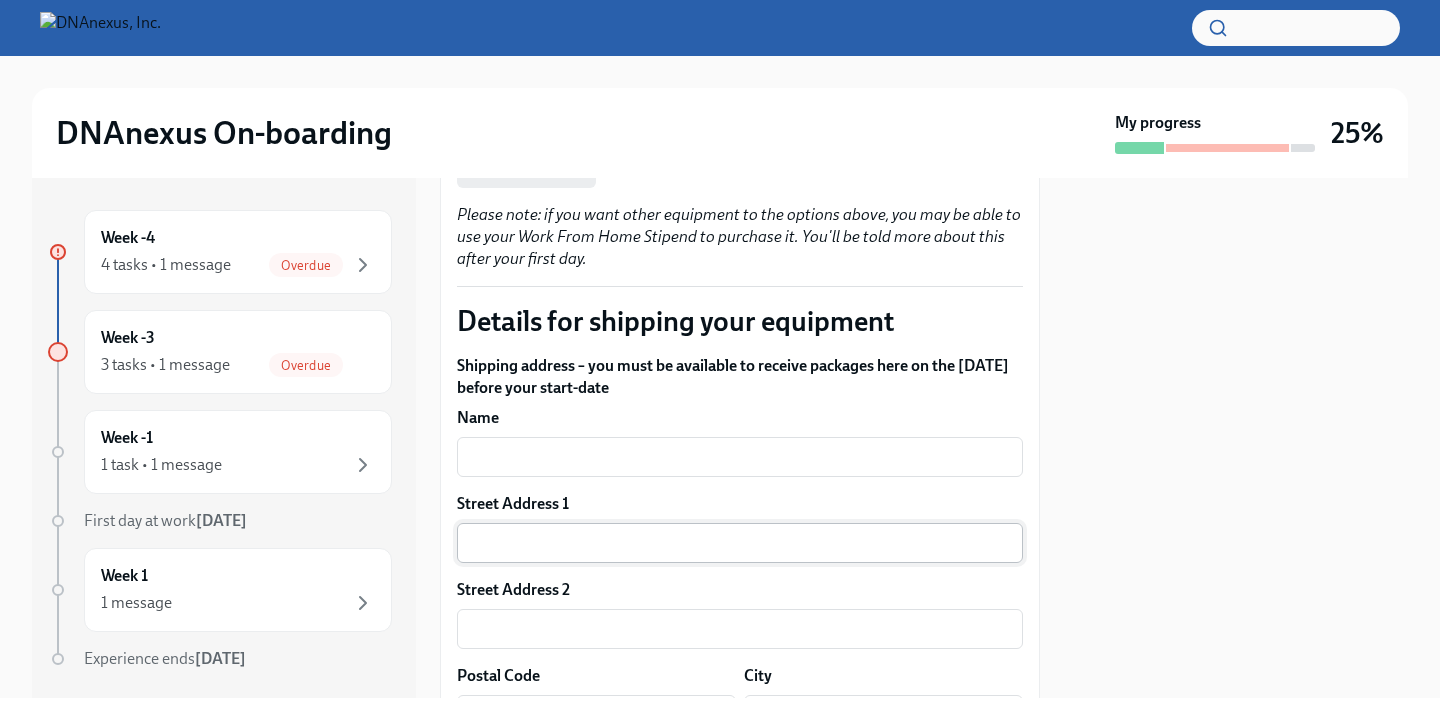scroll, scrollTop: 1374, scrollLeft: 0, axis: vertical 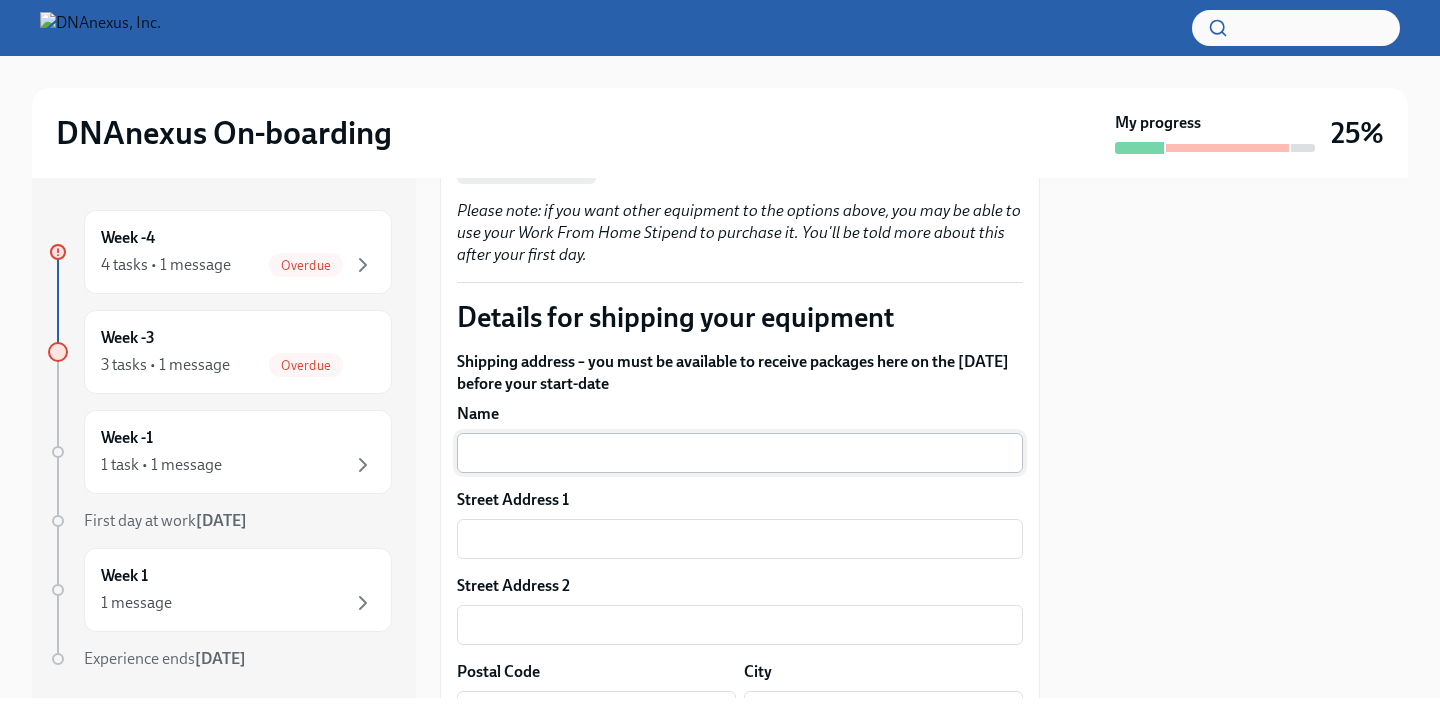 click at bounding box center [740, 453] 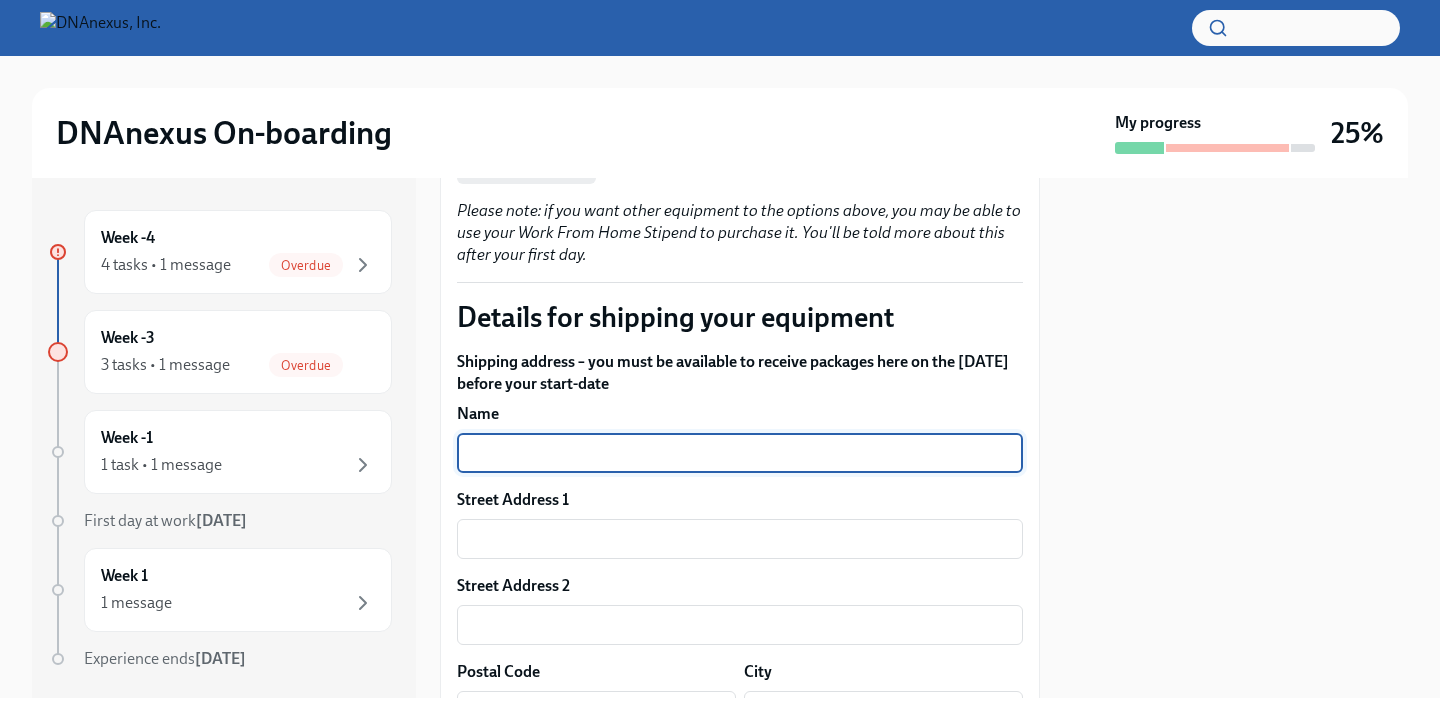 type on "[PERSON_NAME]" 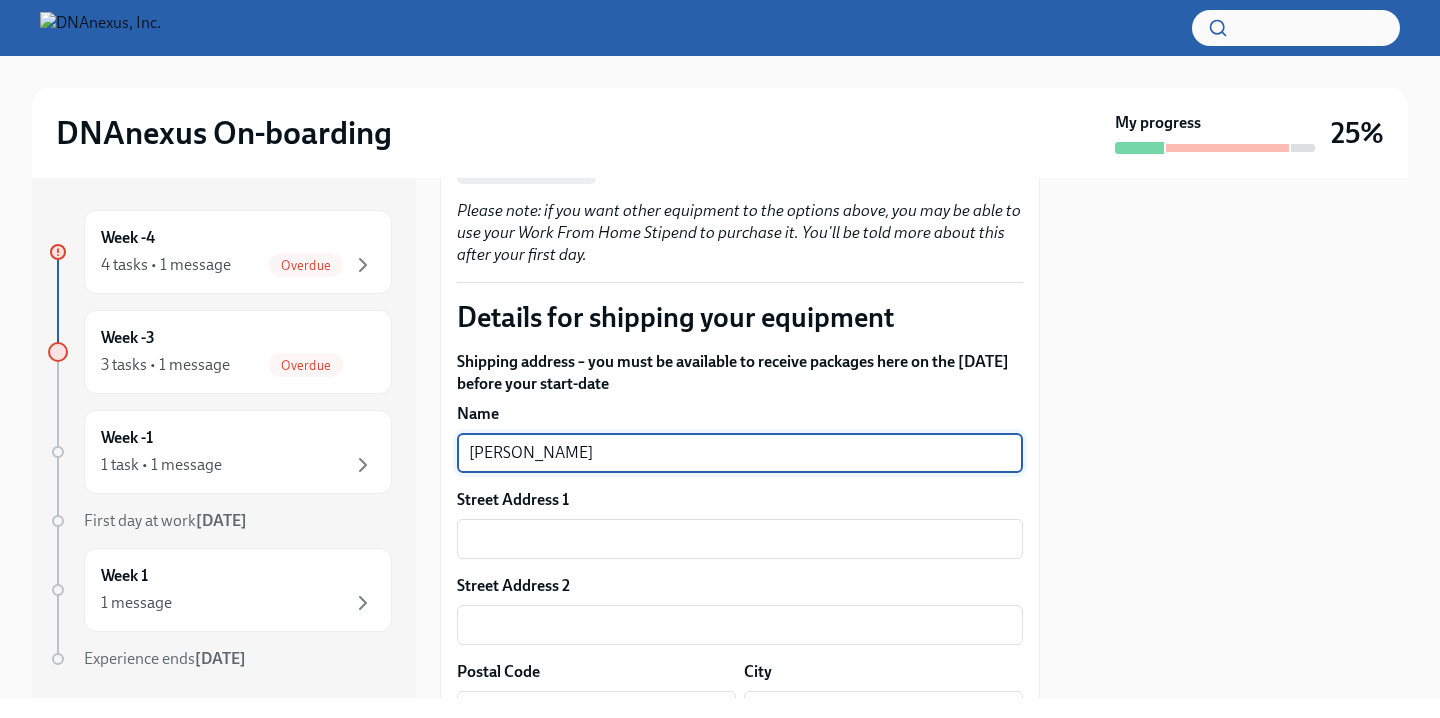 type on "[STREET_ADDRESS]" 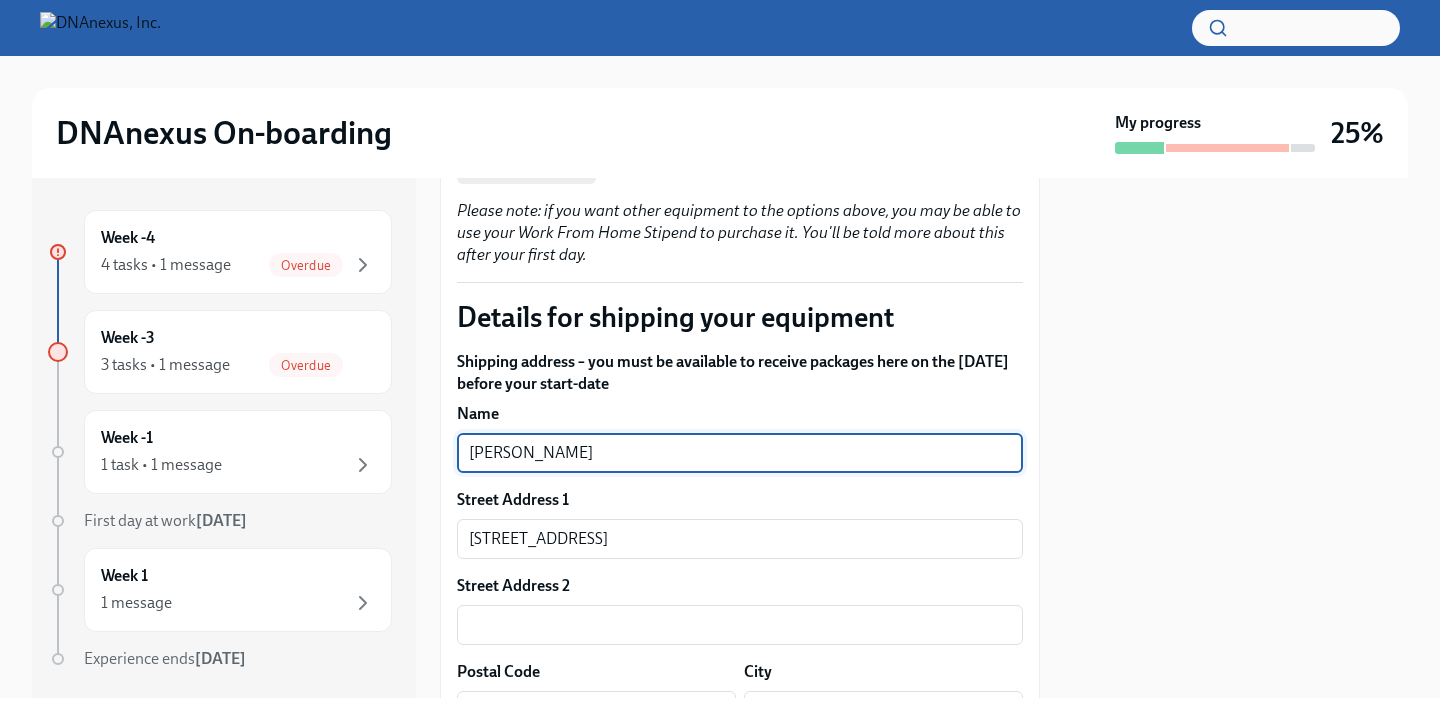 type on "19806" 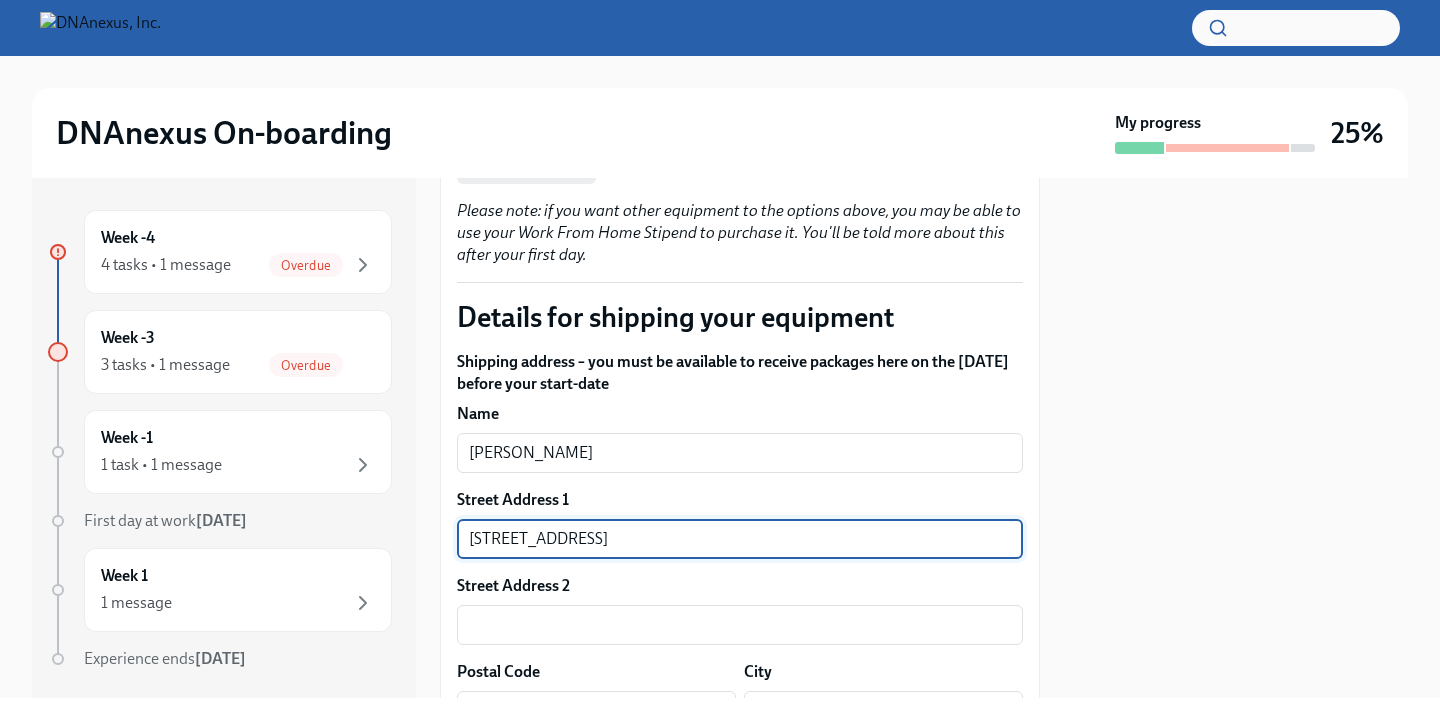click on "[STREET_ADDRESS]" at bounding box center (740, 539) 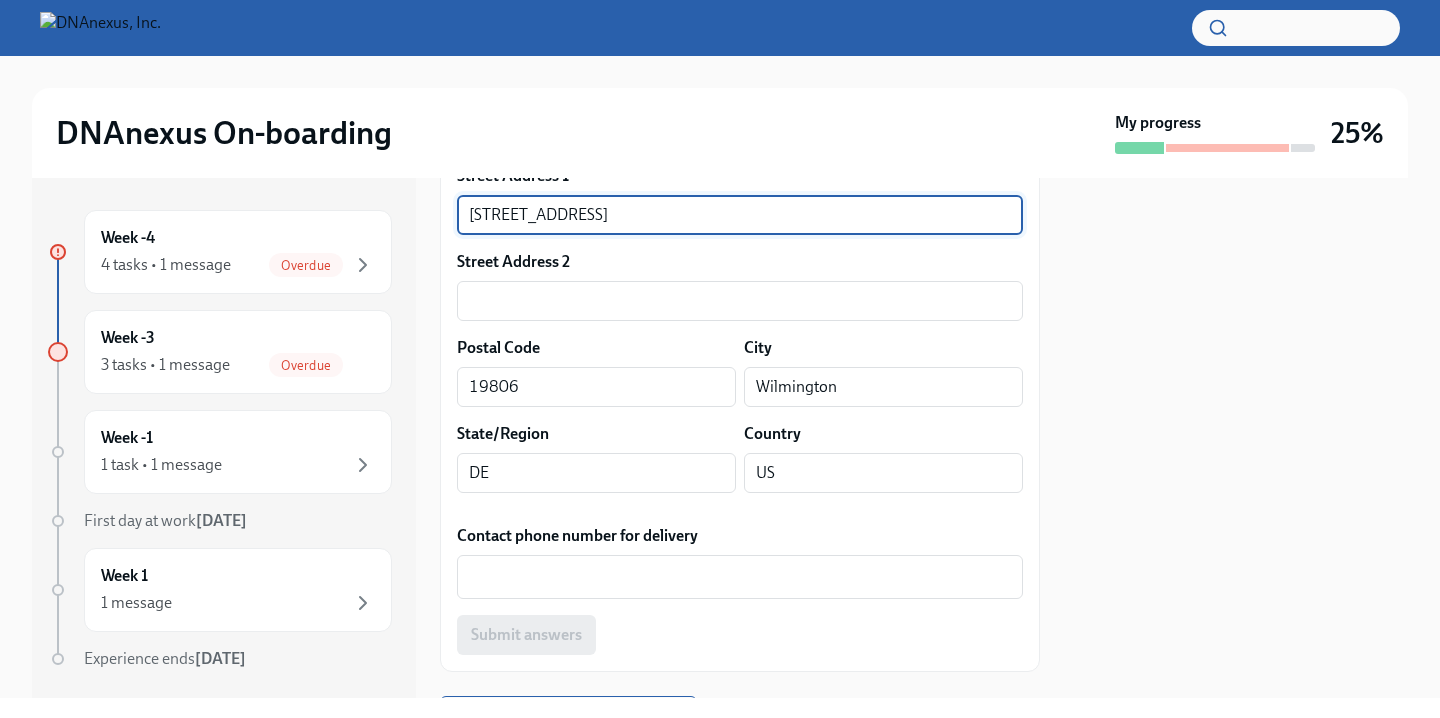 scroll, scrollTop: 1699, scrollLeft: 0, axis: vertical 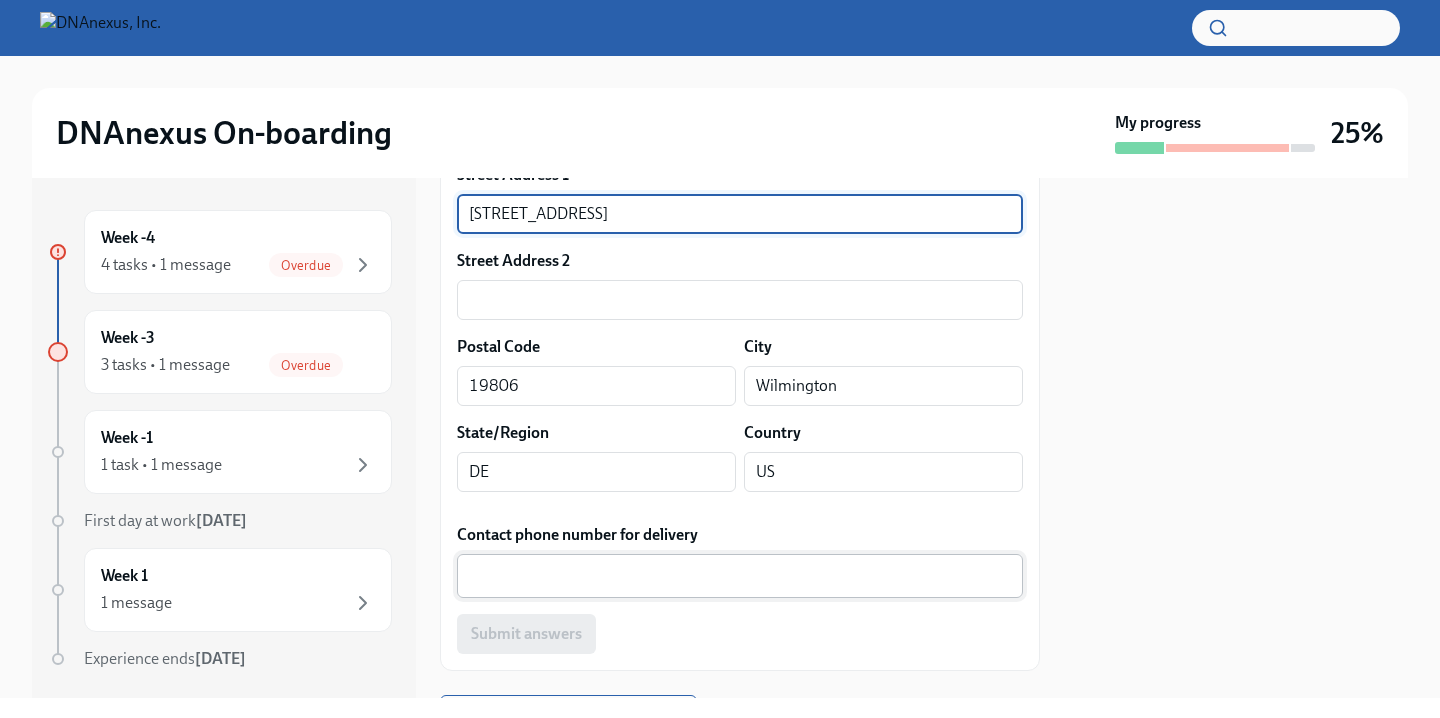 type on "[STREET_ADDRESS]" 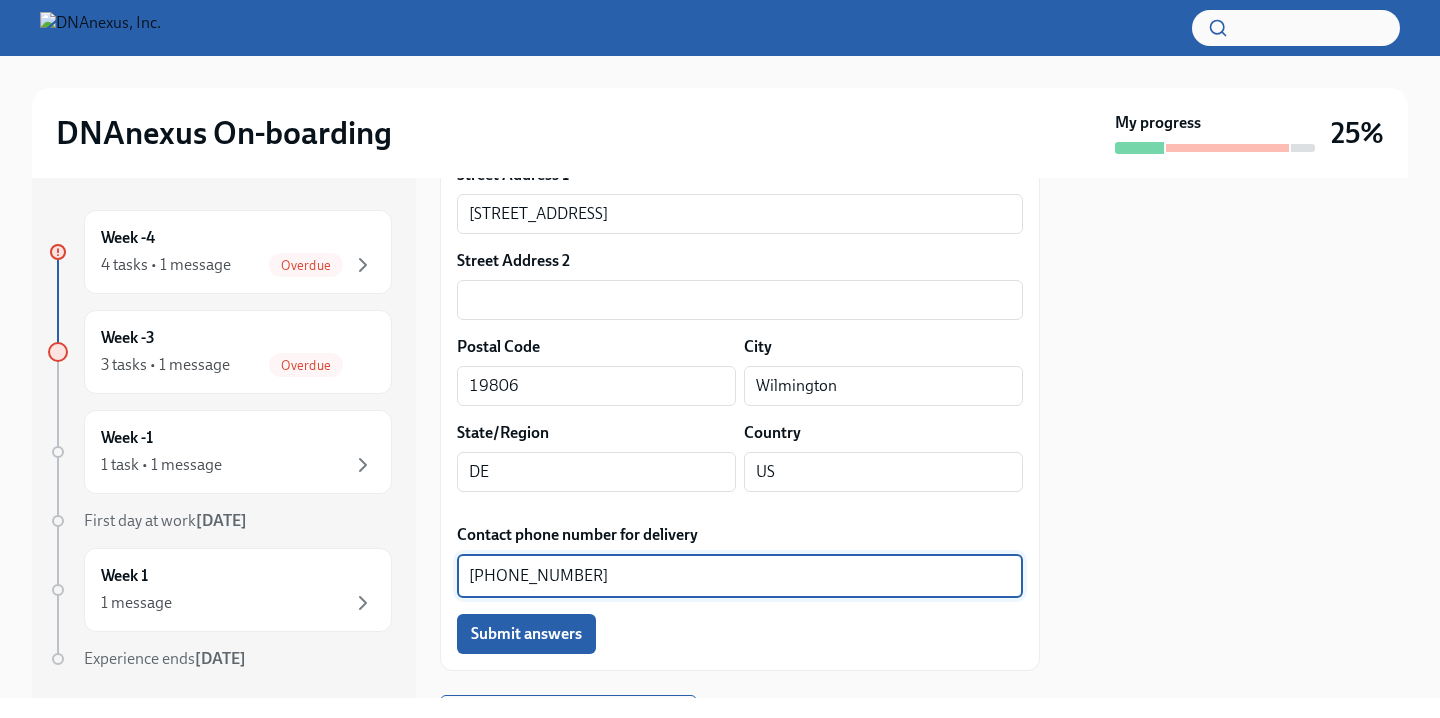 type on "[PHONE_NUMBER]" 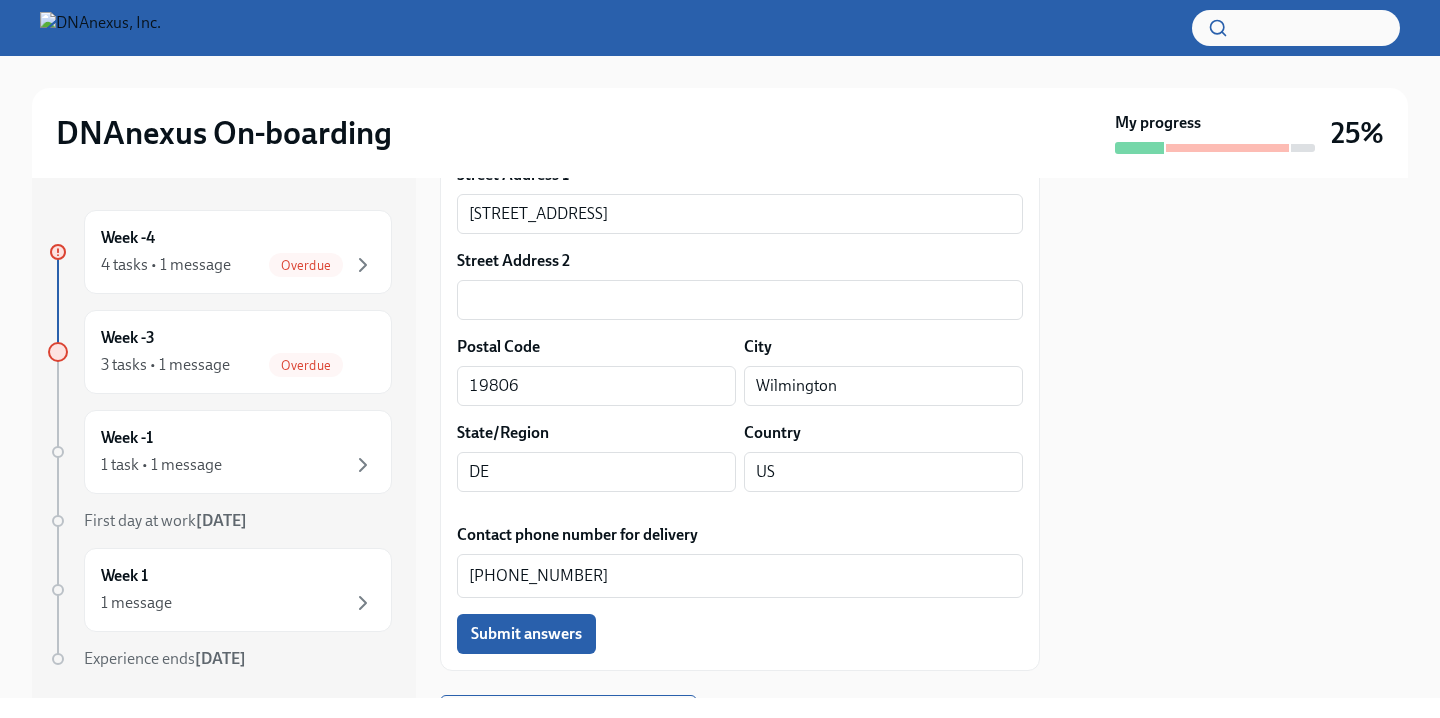 click on "Submit answers" at bounding box center [740, 634] 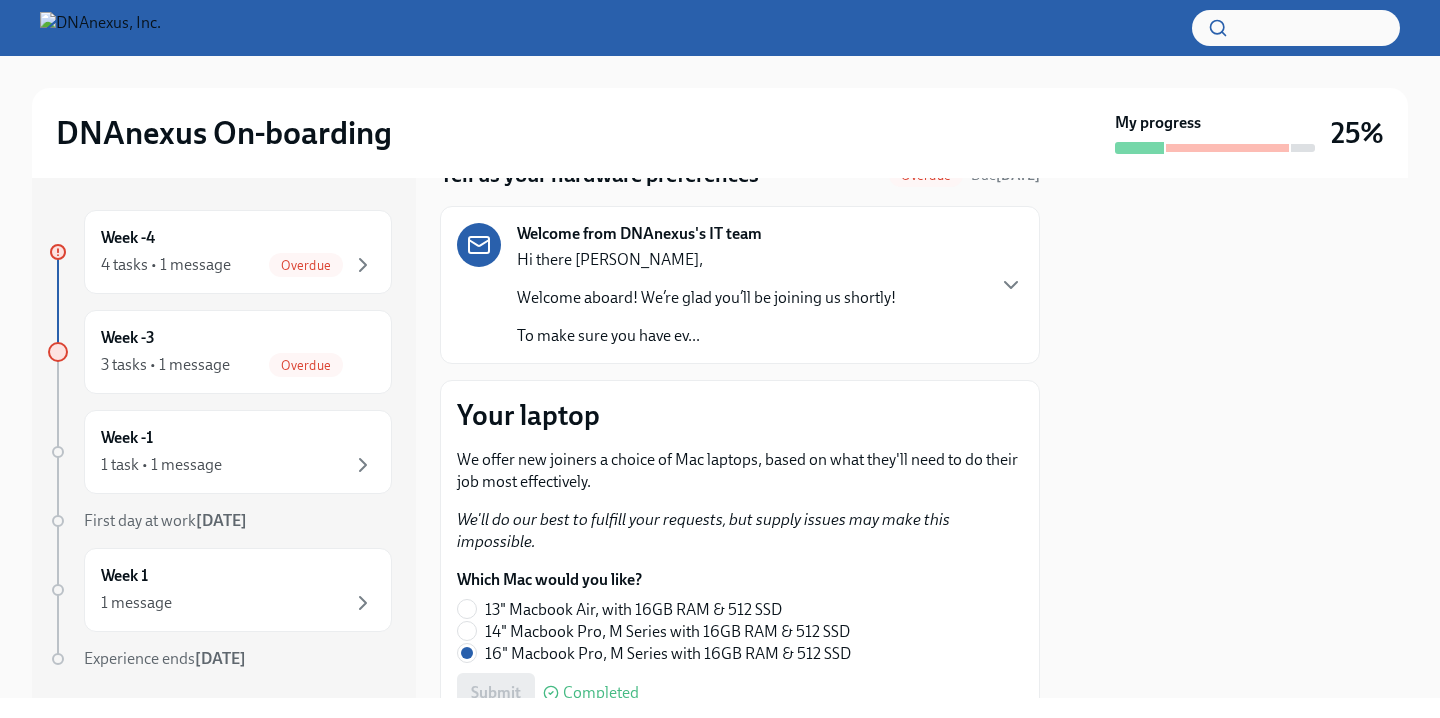 scroll, scrollTop: 96, scrollLeft: 0, axis: vertical 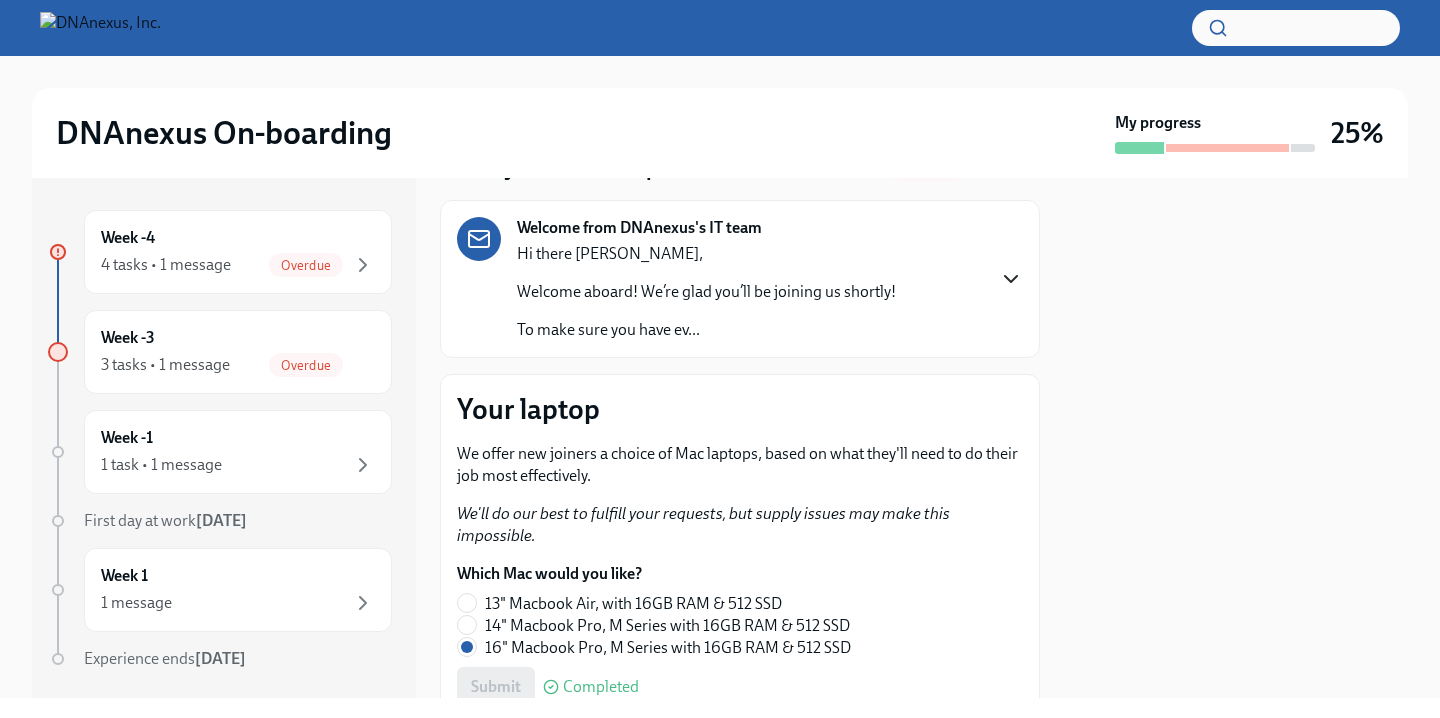 click 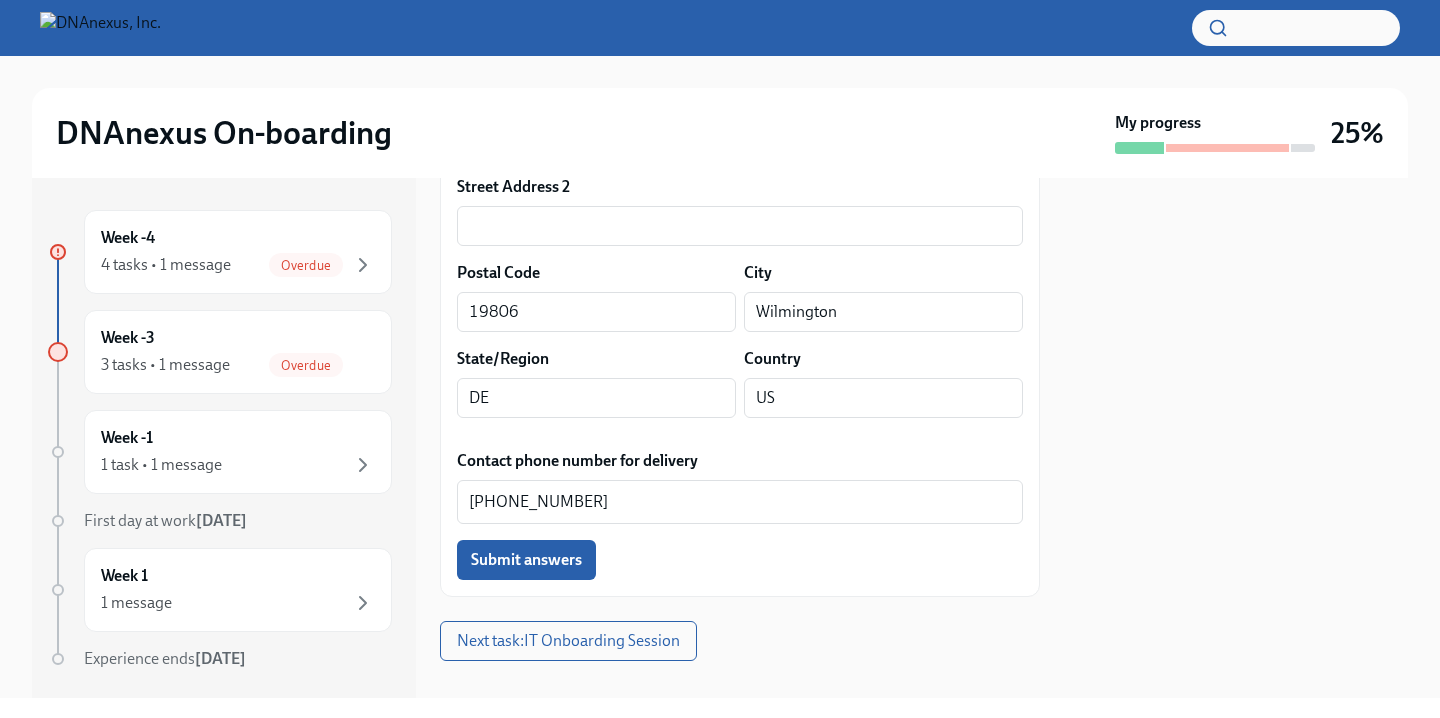 scroll, scrollTop: 1987, scrollLeft: 0, axis: vertical 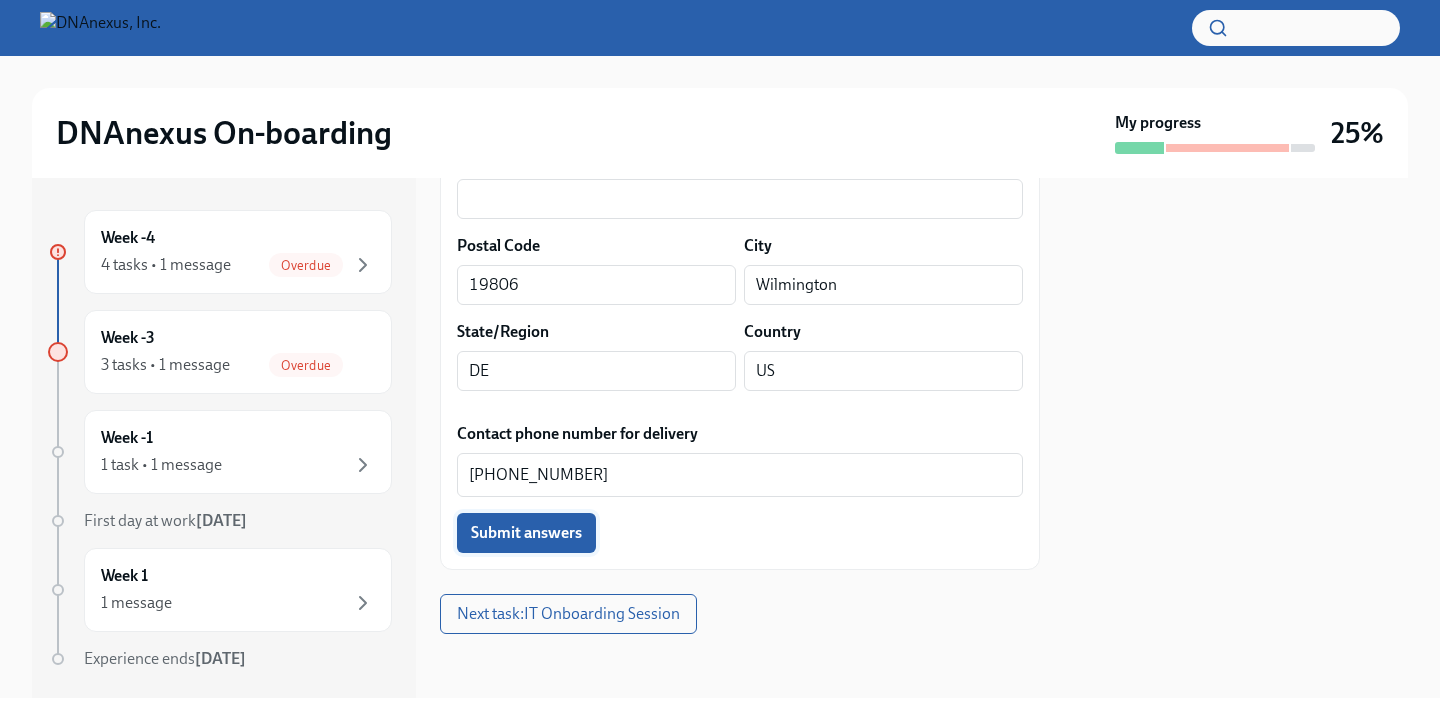 click on "Submit answers" at bounding box center [526, 533] 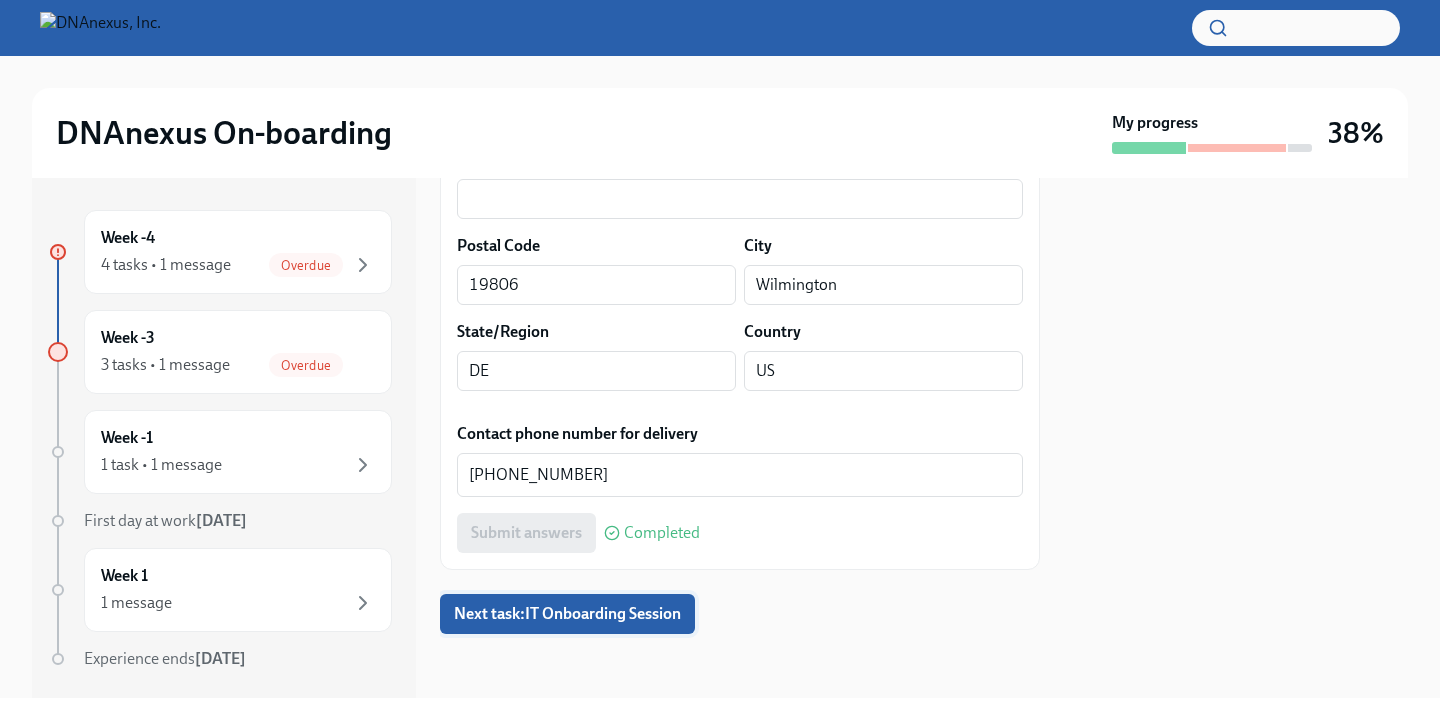 click on "Next task :  IT Onboarding Session" at bounding box center [567, 614] 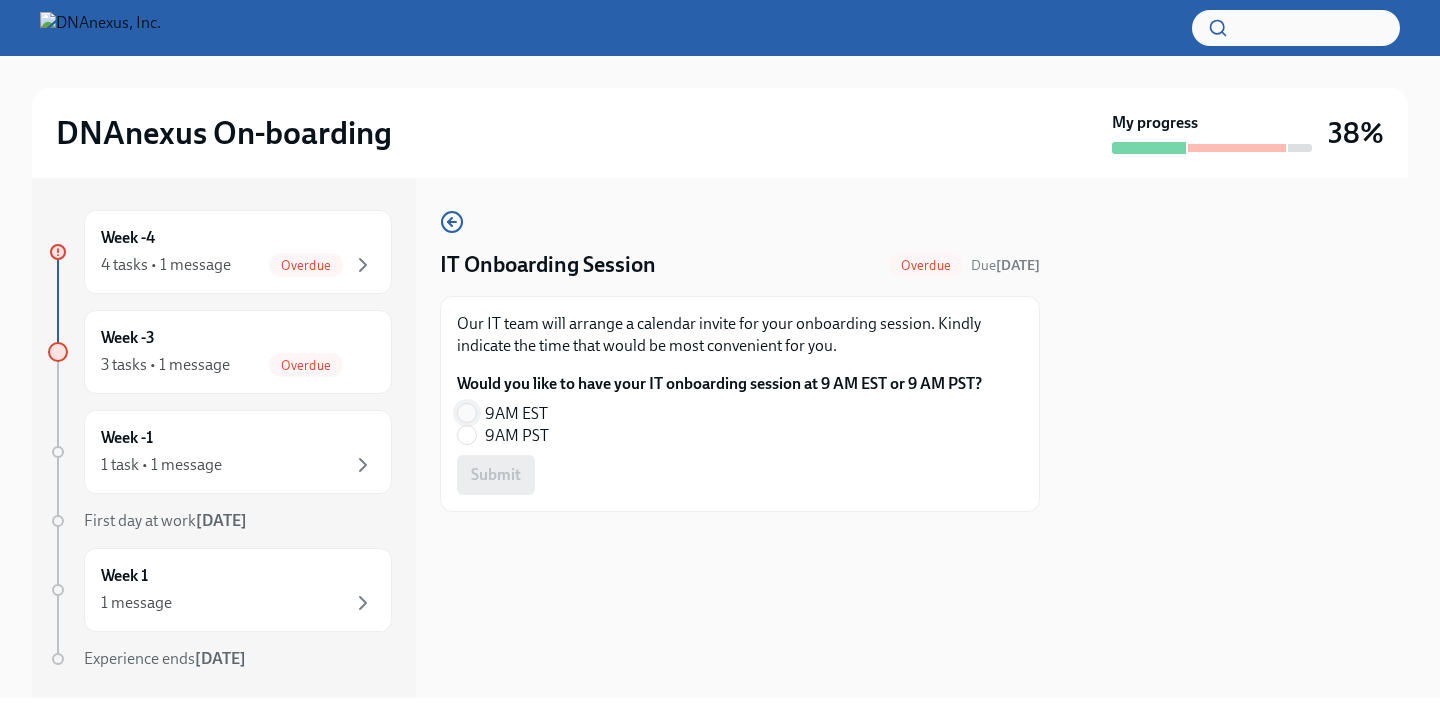 click on "9AM EST" at bounding box center [467, 413] 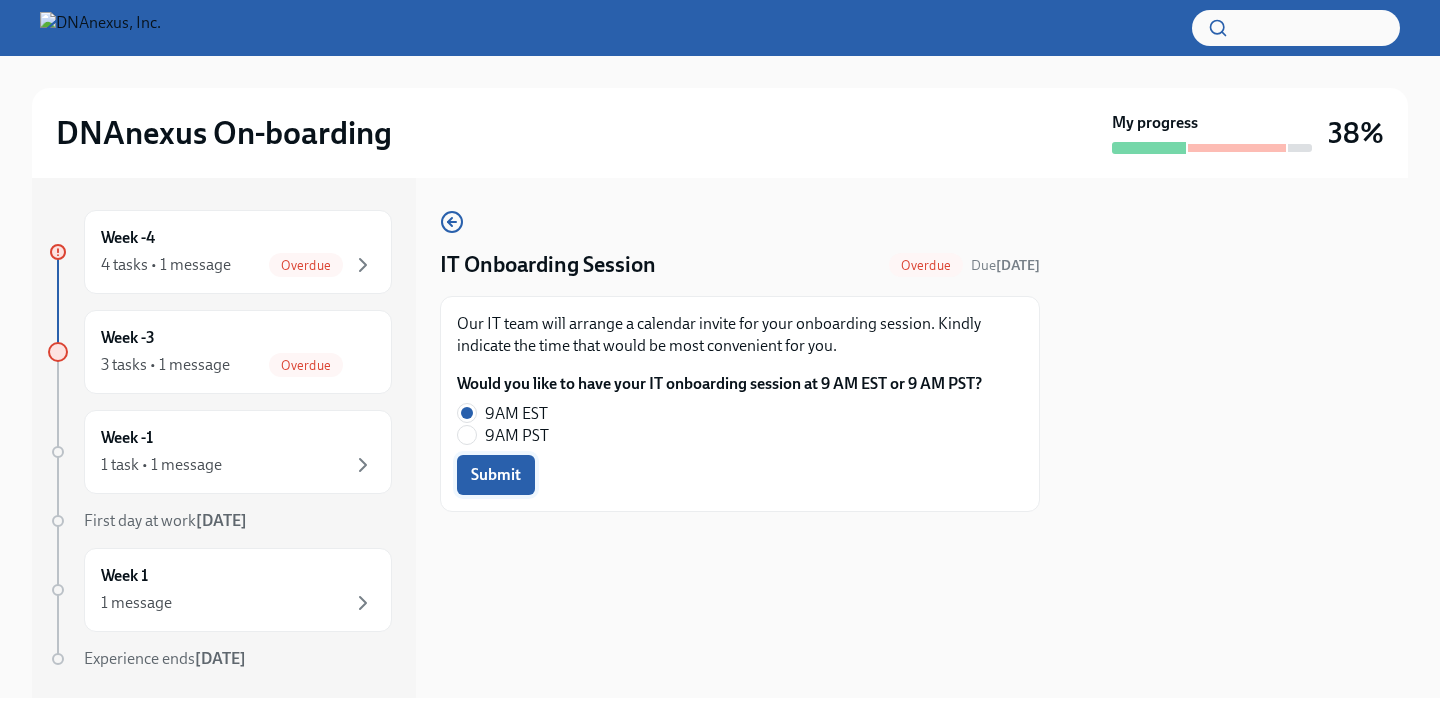 click on "Submit" at bounding box center (496, 475) 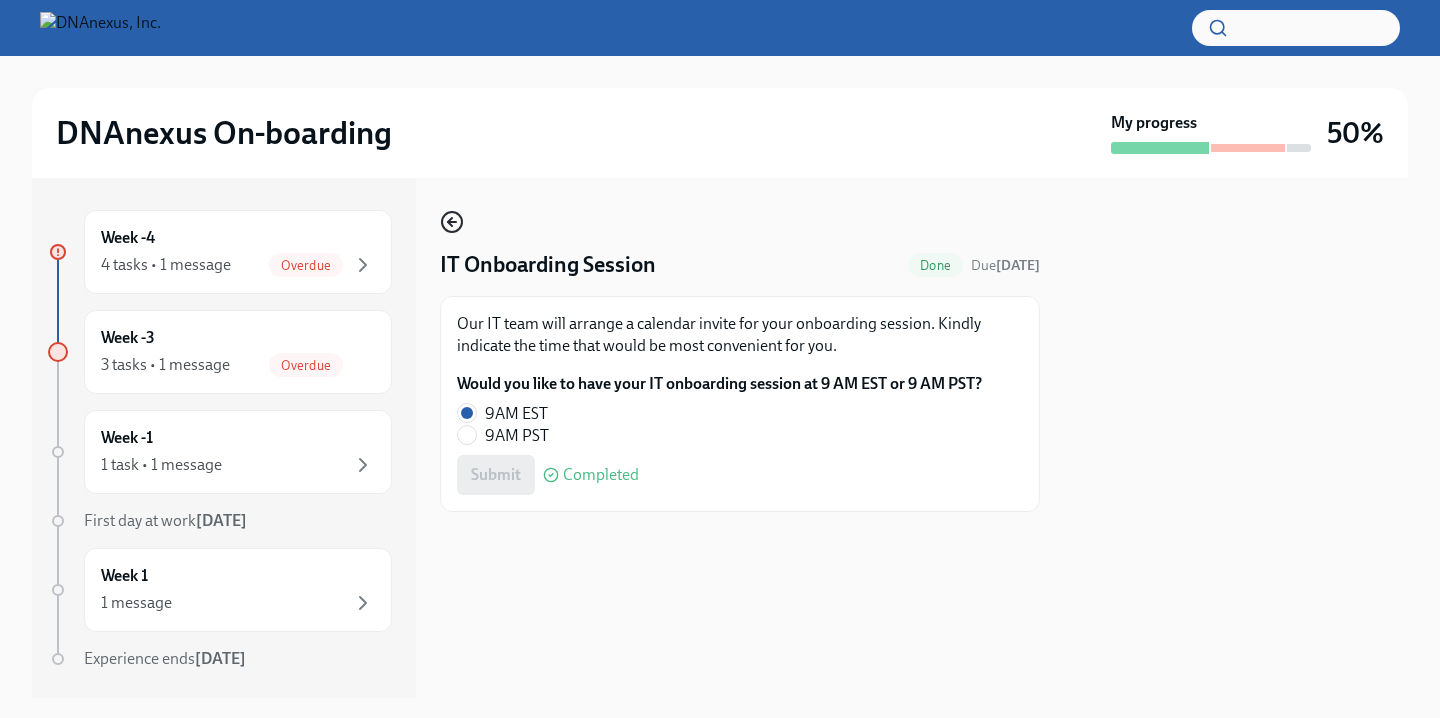 click 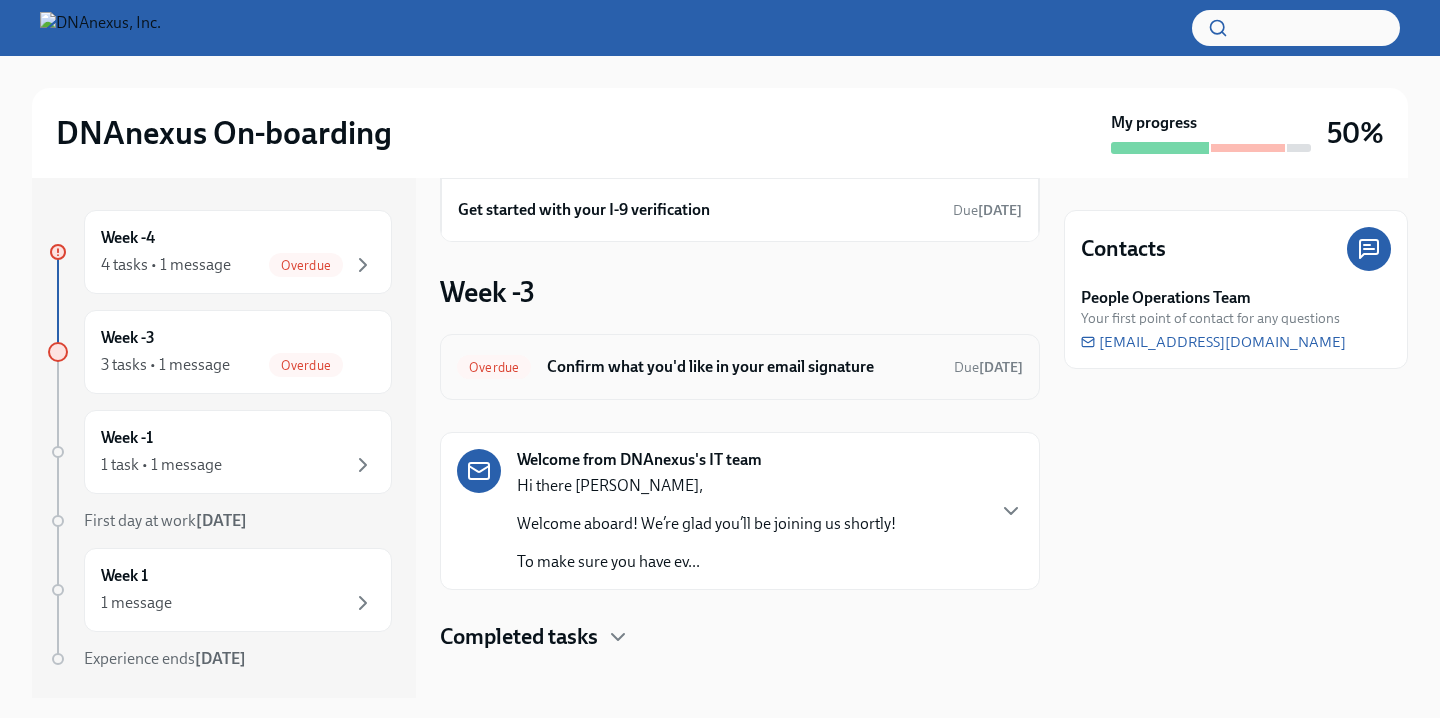 scroll, scrollTop: 206, scrollLeft: 0, axis: vertical 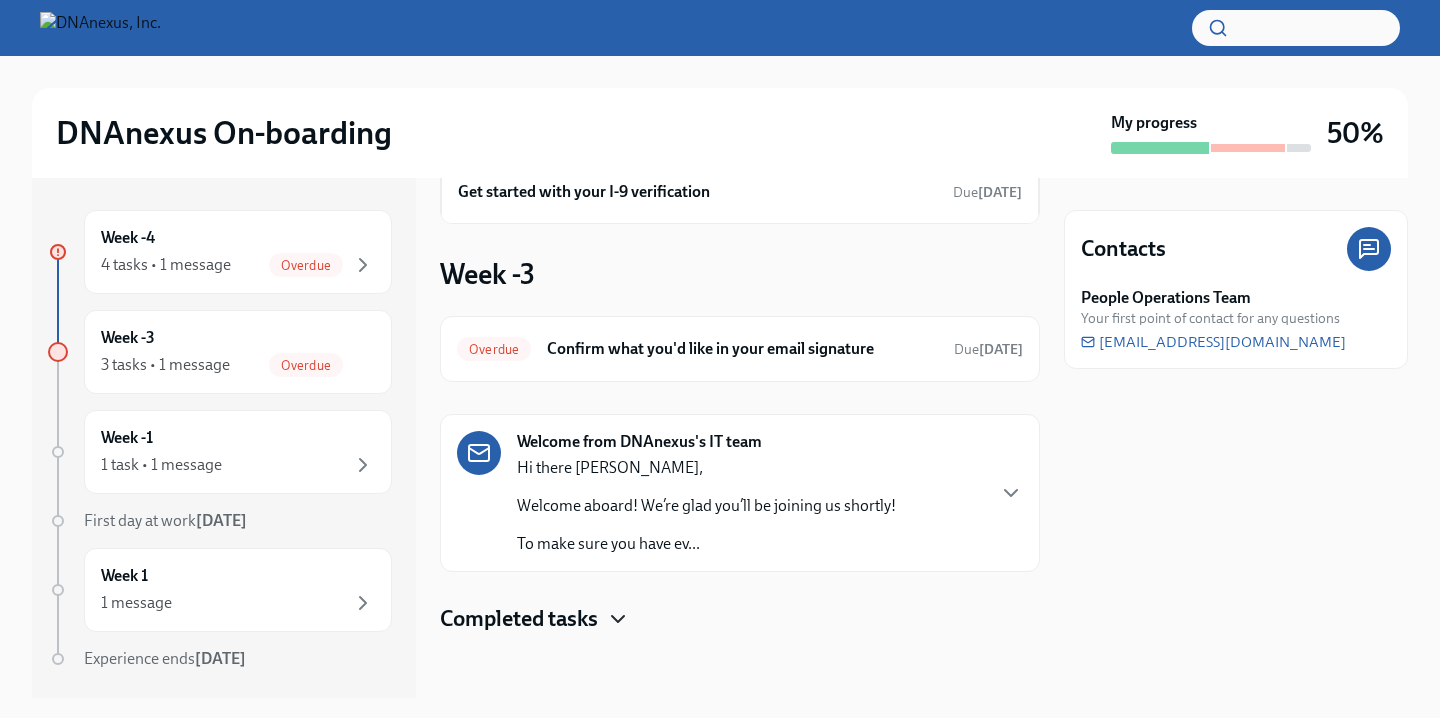 click 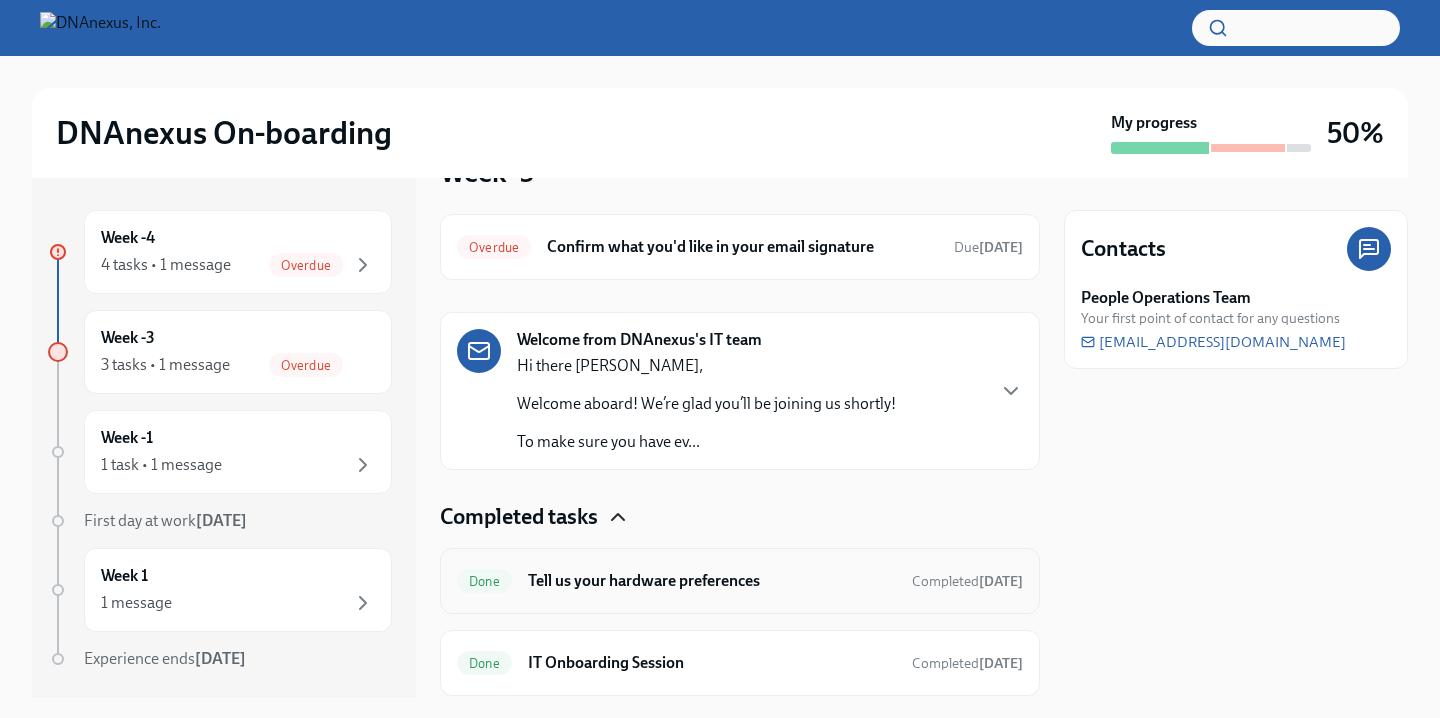 scroll, scrollTop: 301, scrollLeft: 0, axis: vertical 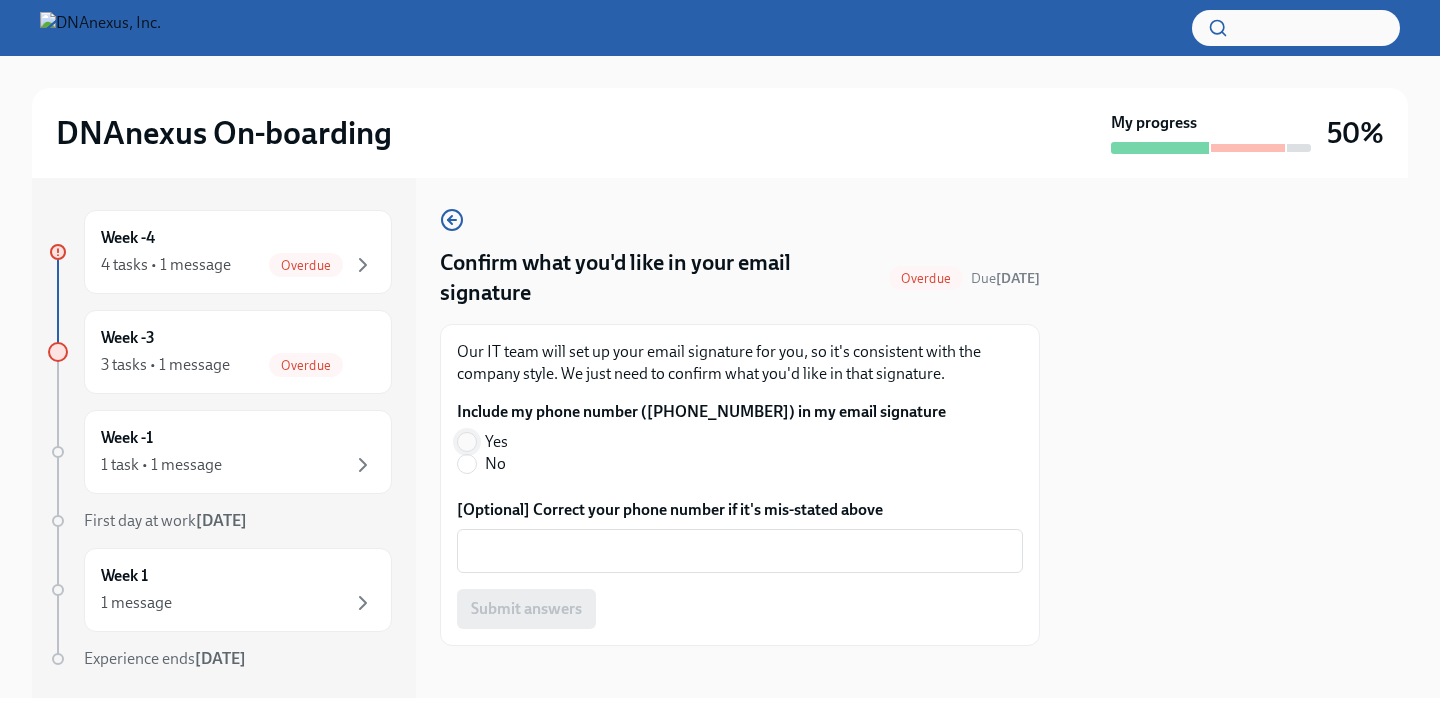 click on "Yes" at bounding box center (467, 442) 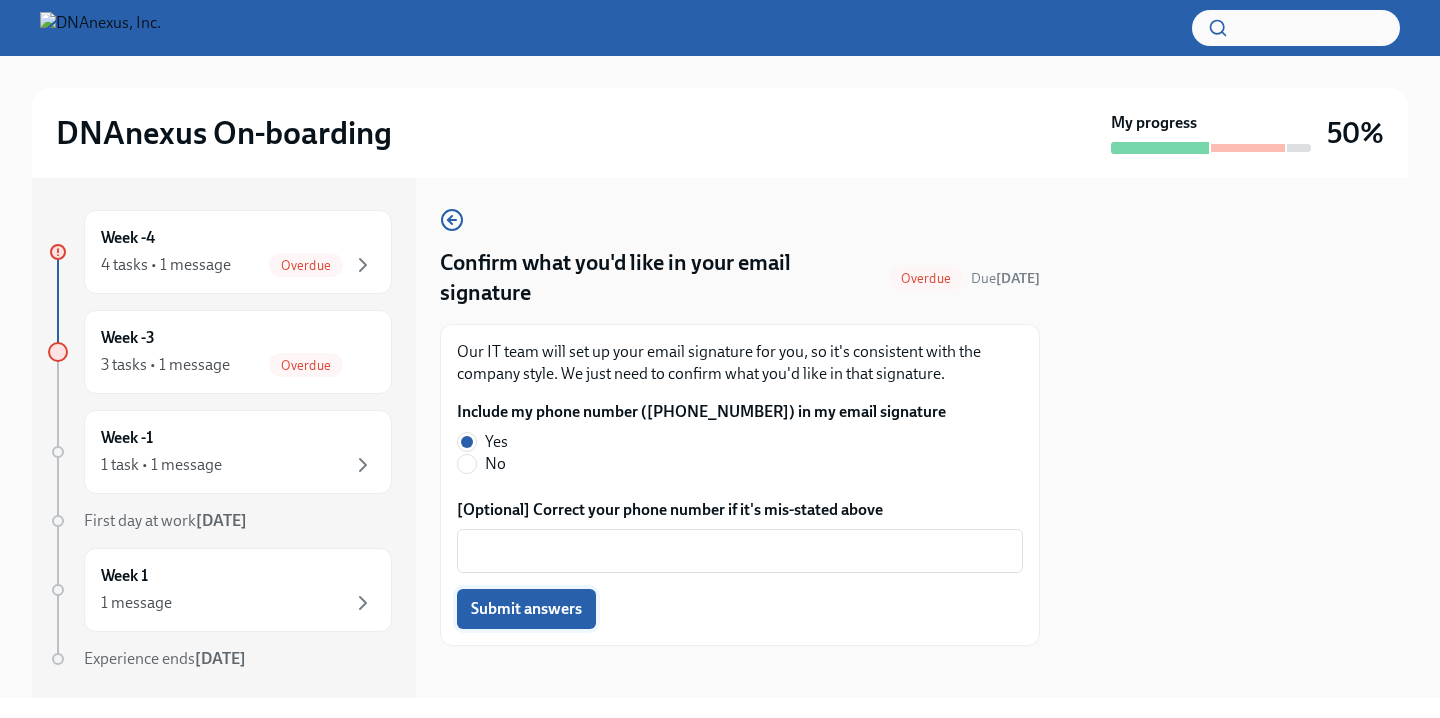 click on "Submit answers" at bounding box center (526, 609) 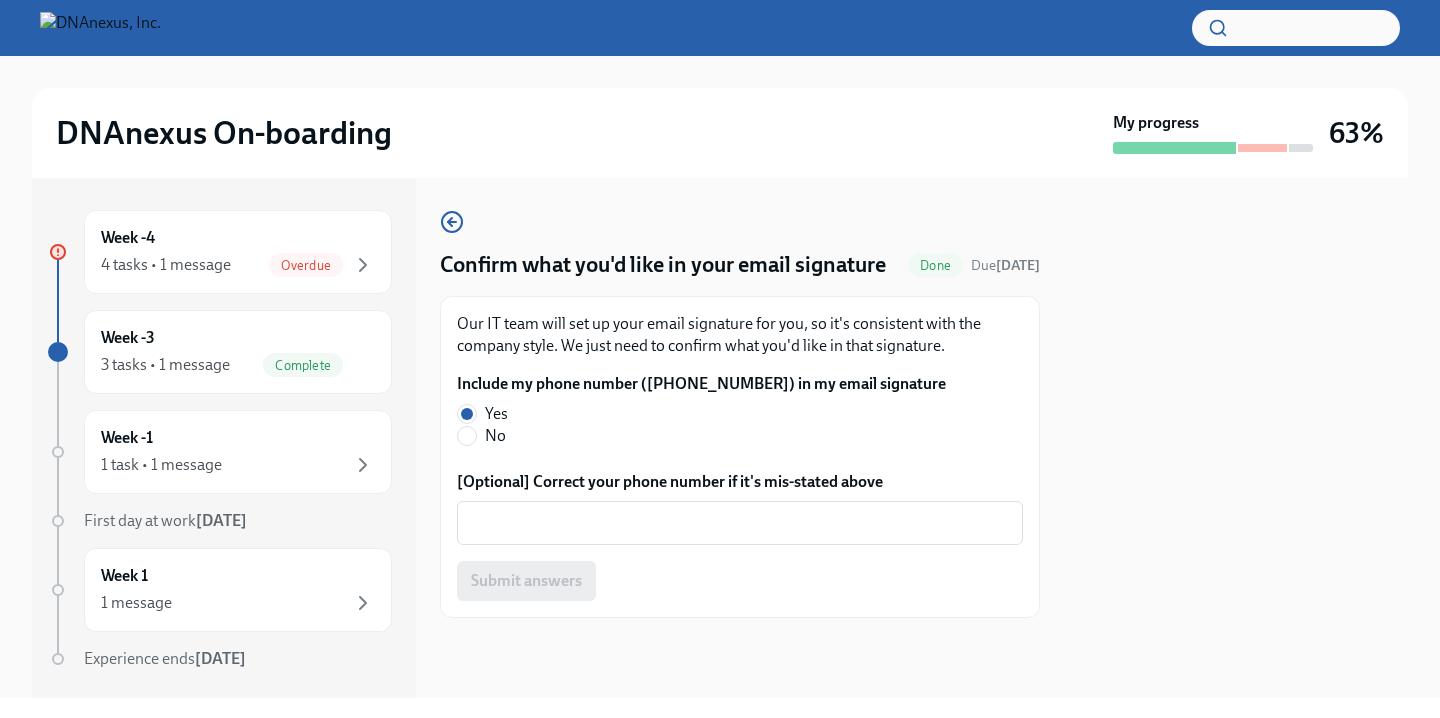 scroll, scrollTop: 0, scrollLeft: 0, axis: both 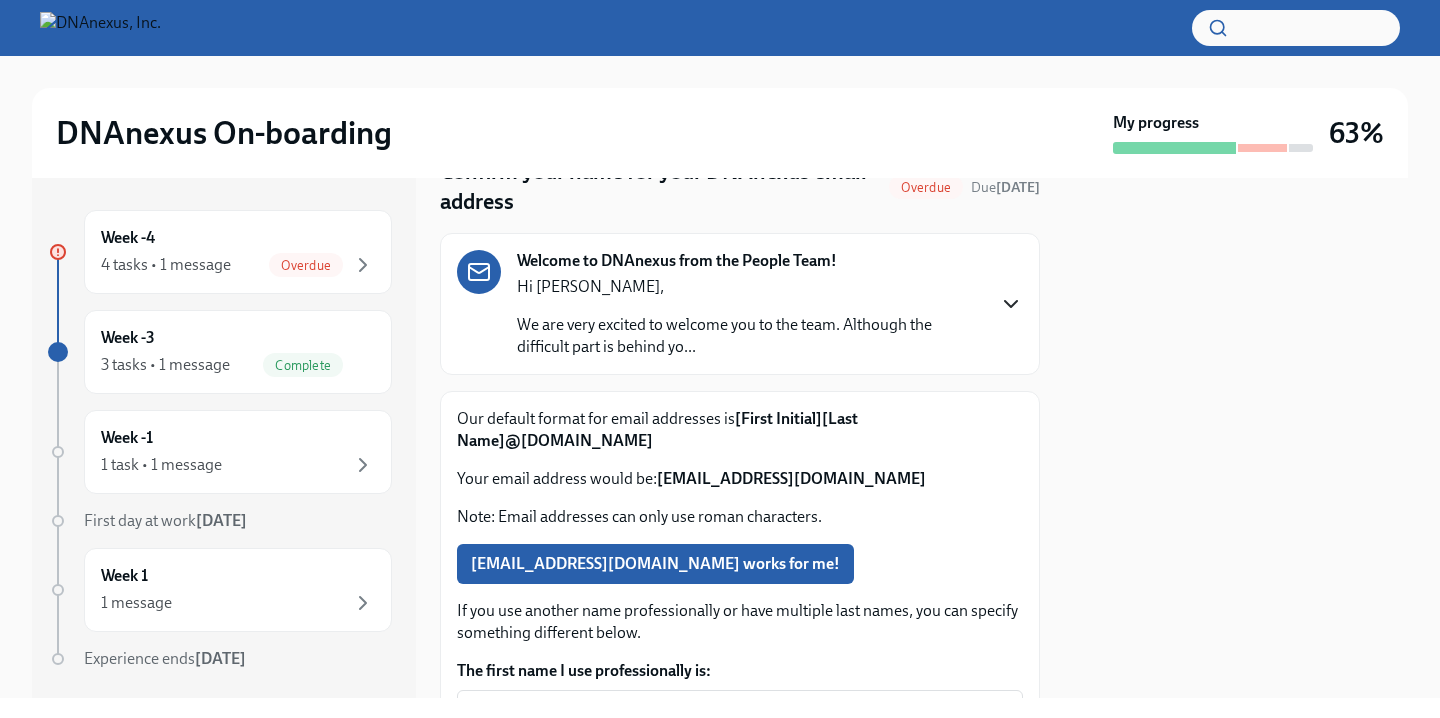click 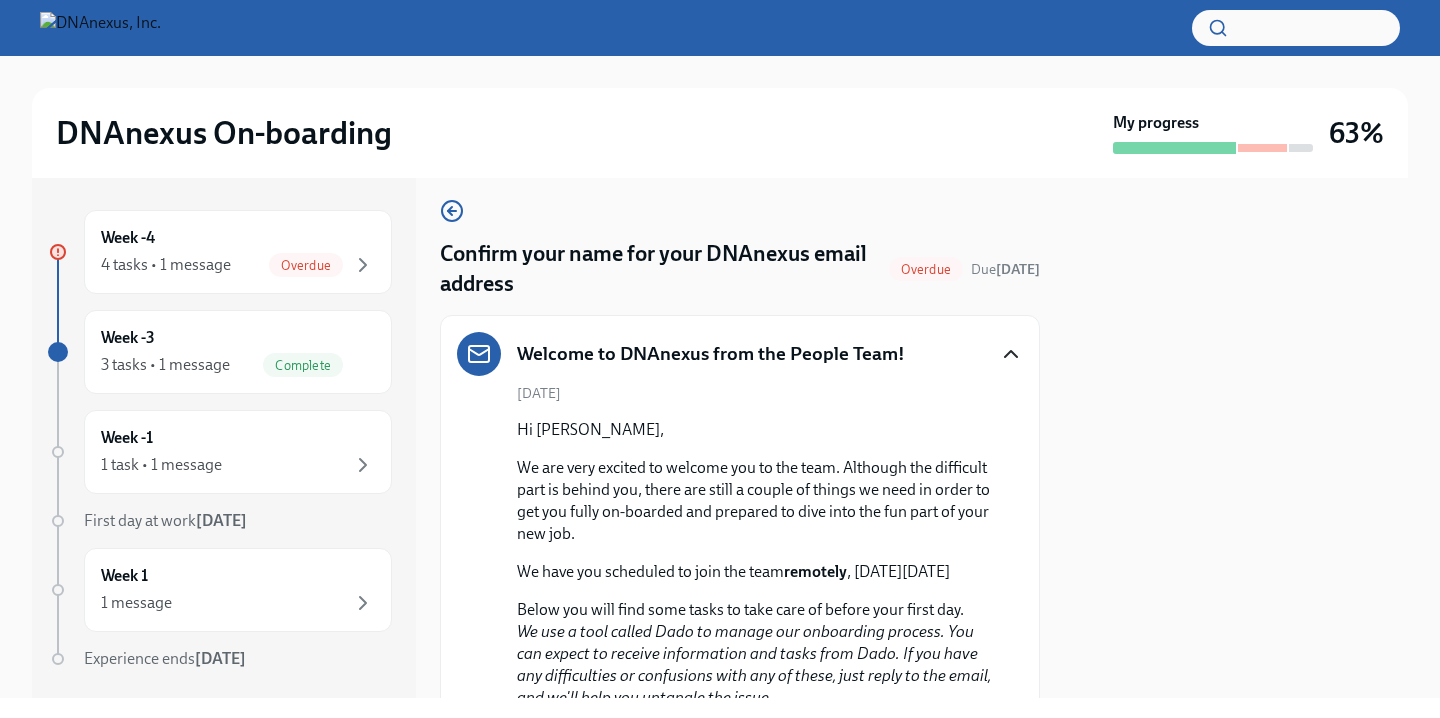 scroll, scrollTop: 0, scrollLeft: 0, axis: both 